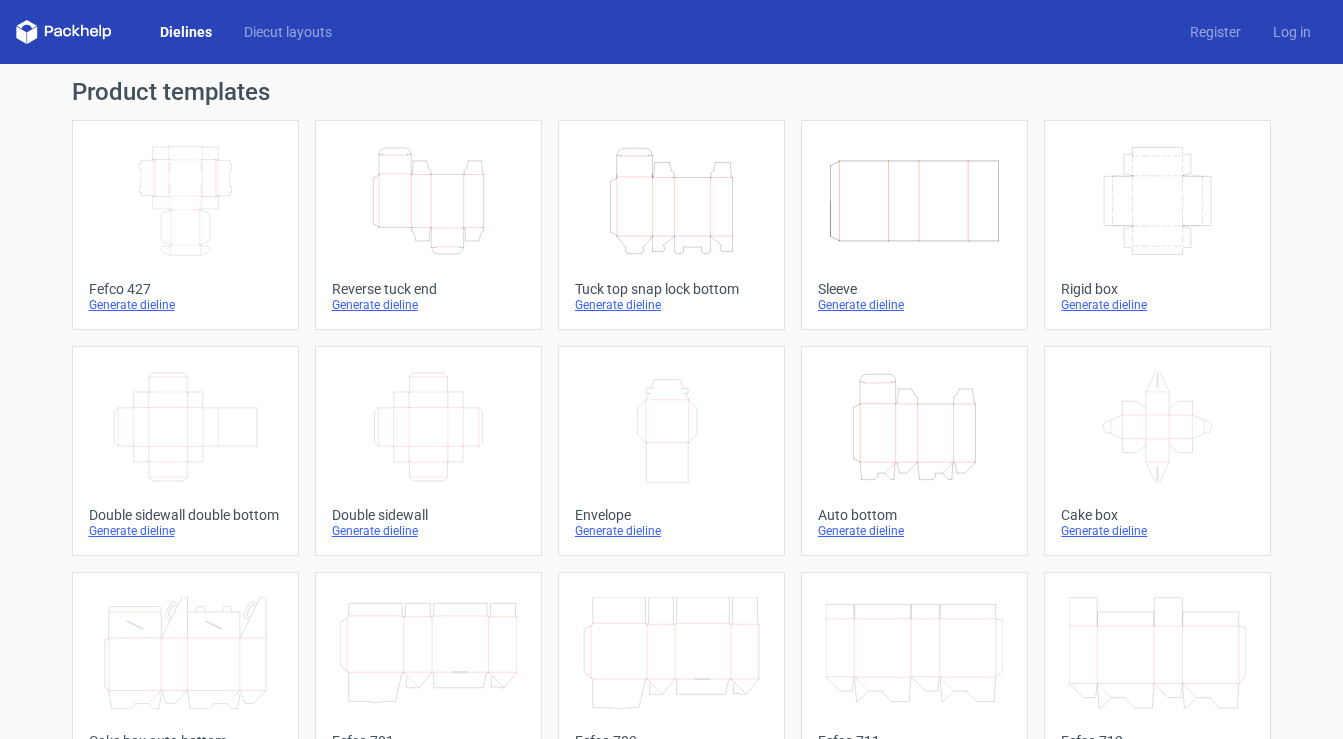 scroll, scrollTop: 0, scrollLeft: 0, axis: both 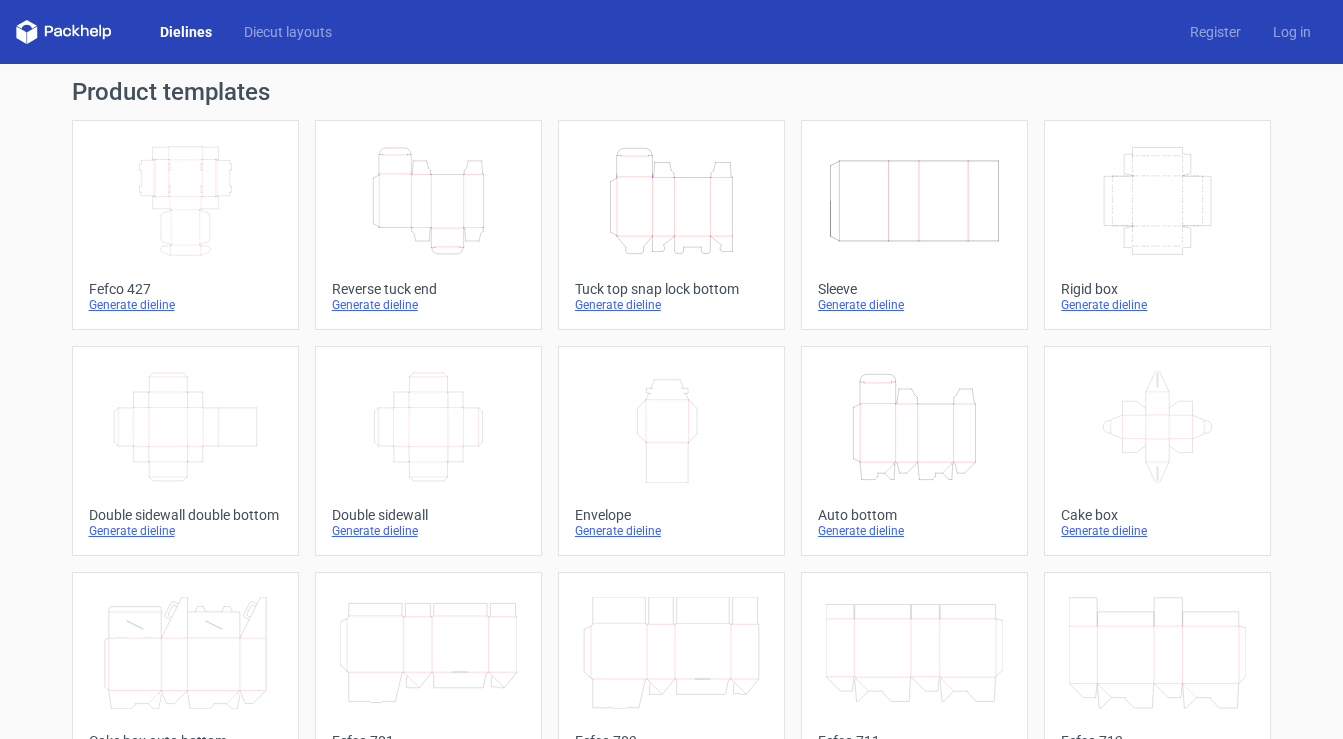 click on "Generate dieline" at bounding box center (428, 305) 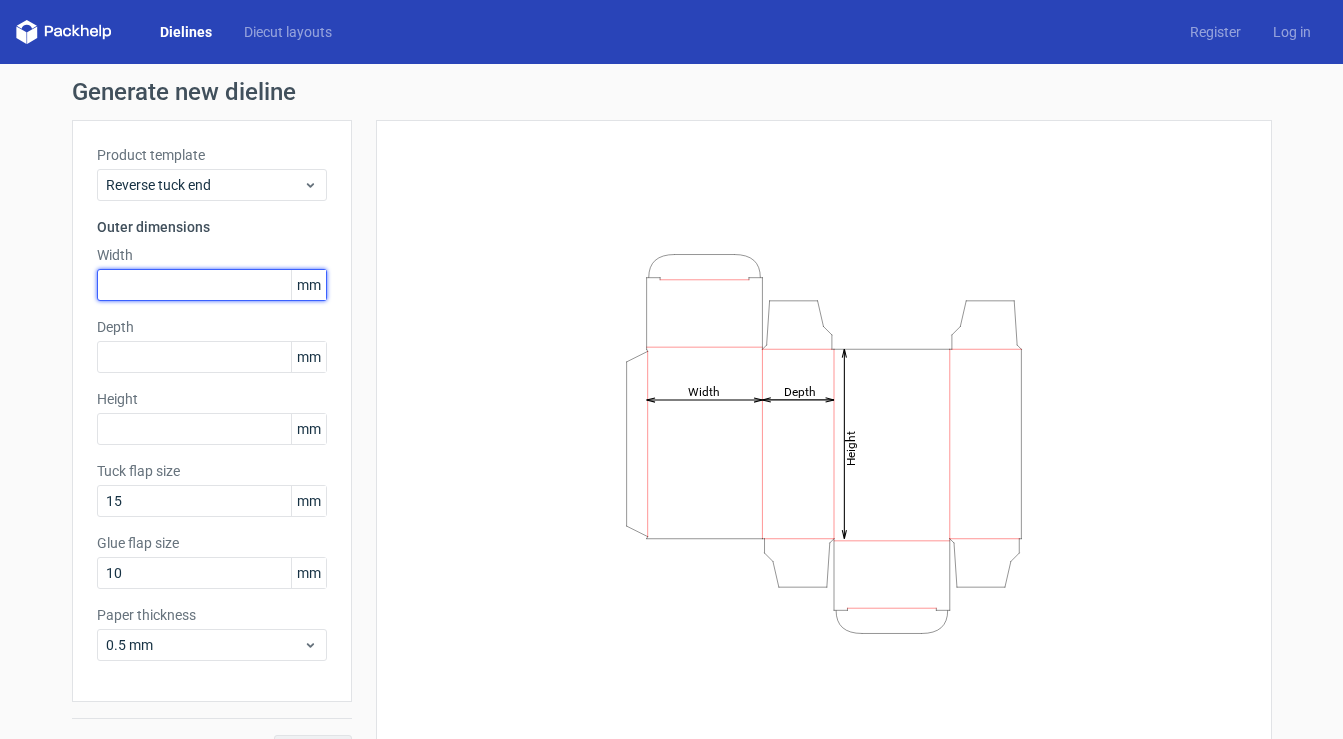click at bounding box center [212, 285] 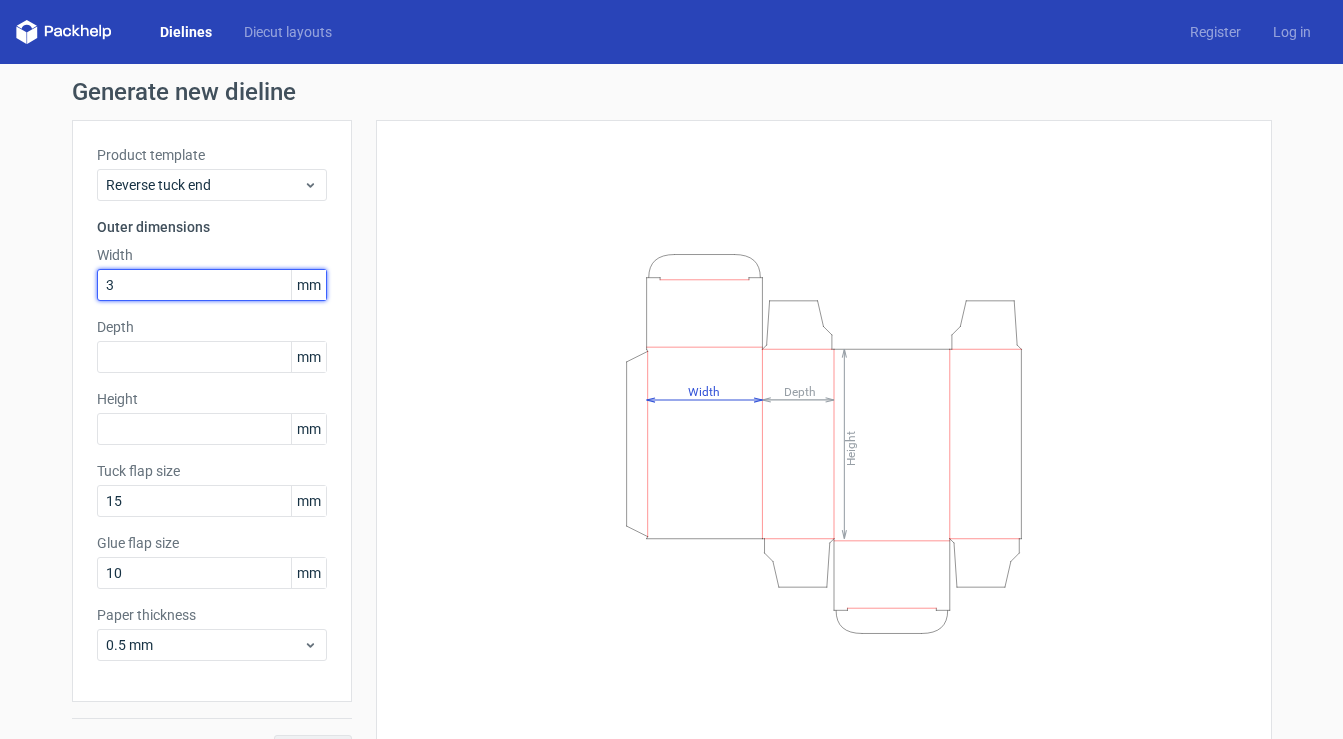 type on "32" 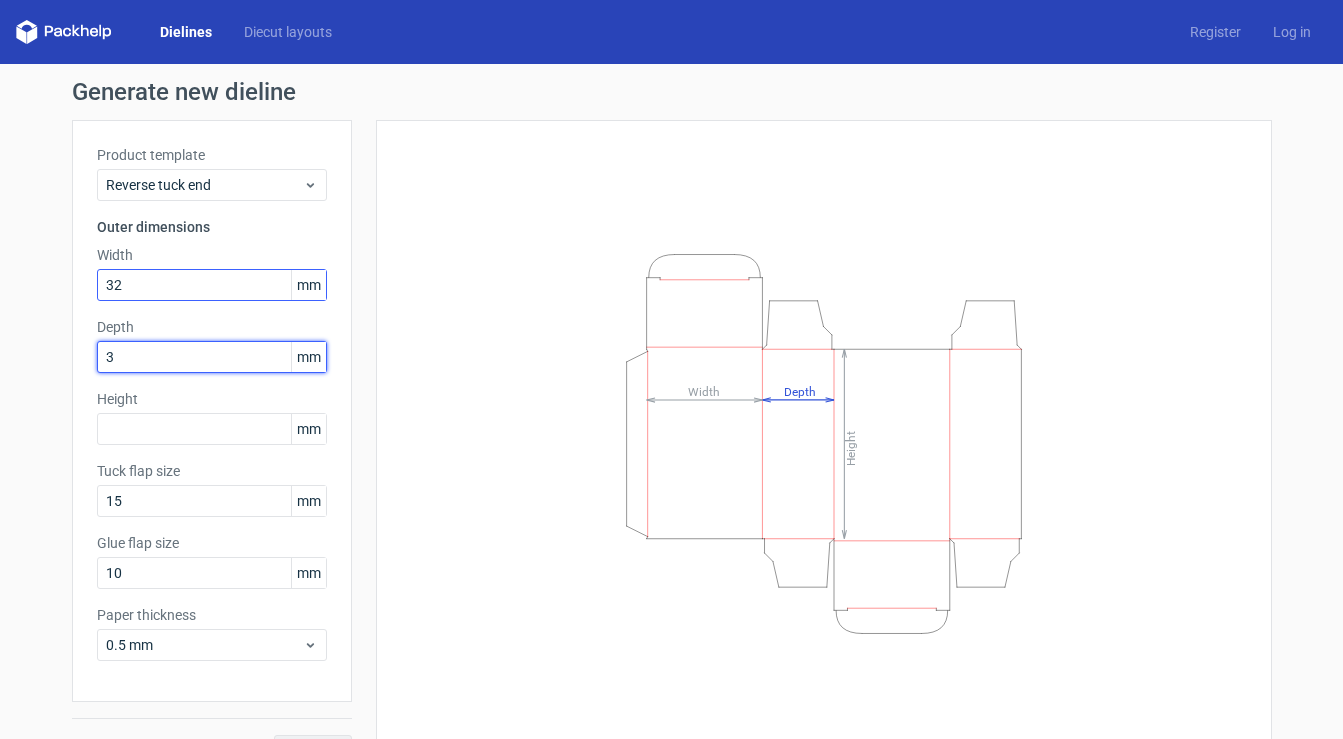 type on "32" 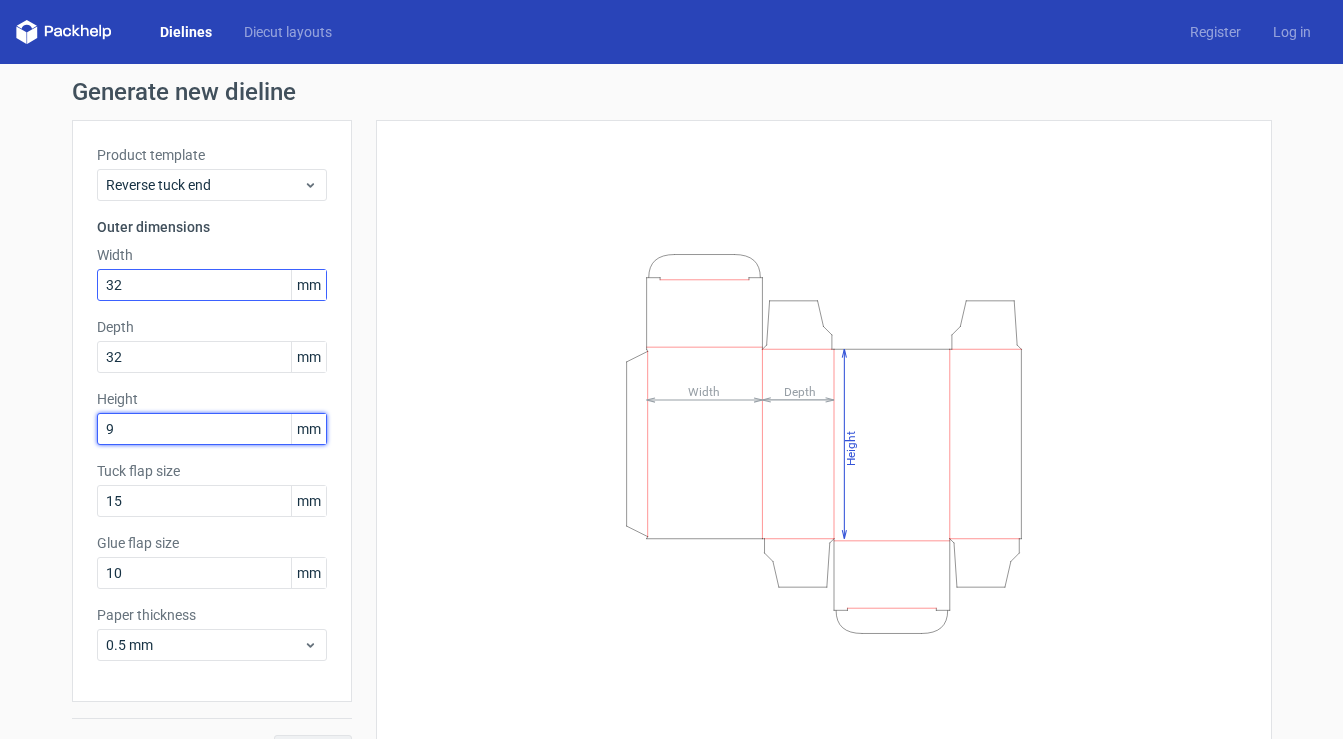 type on "98" 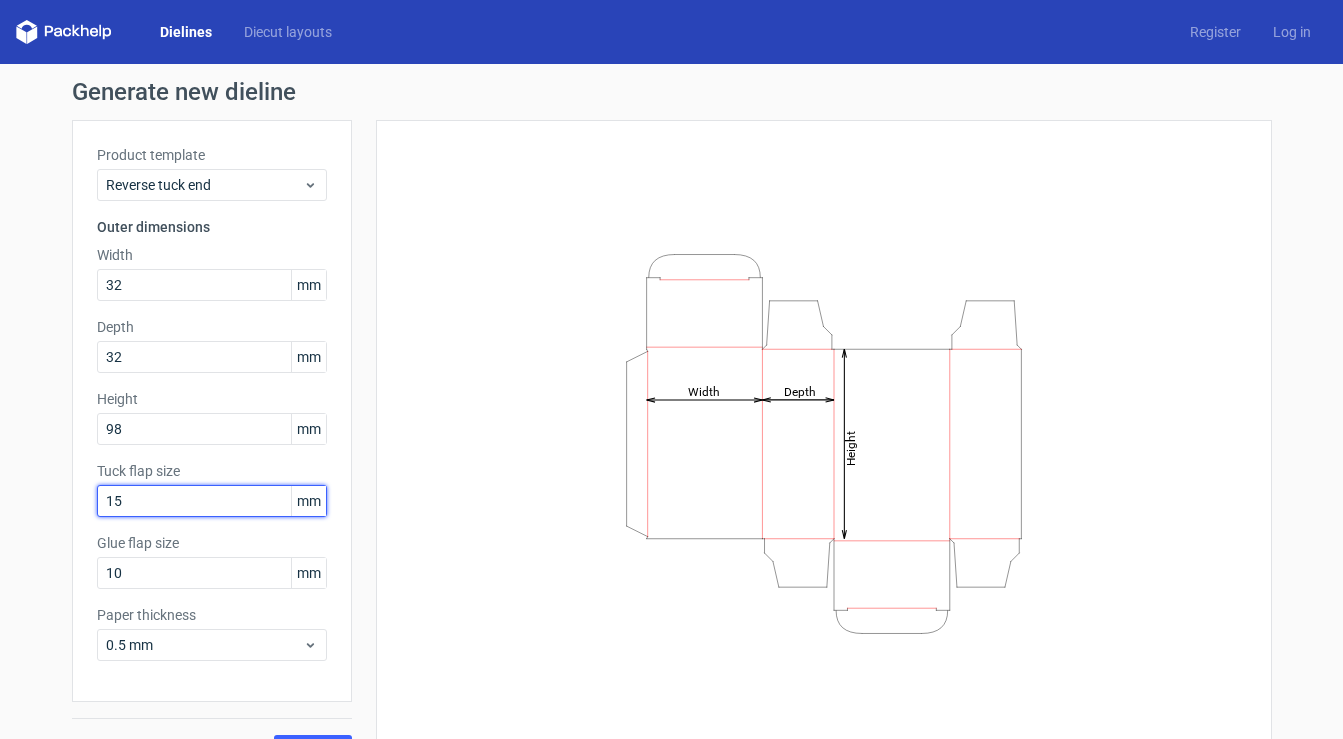 click on "15" at bounding box center (212, 501) 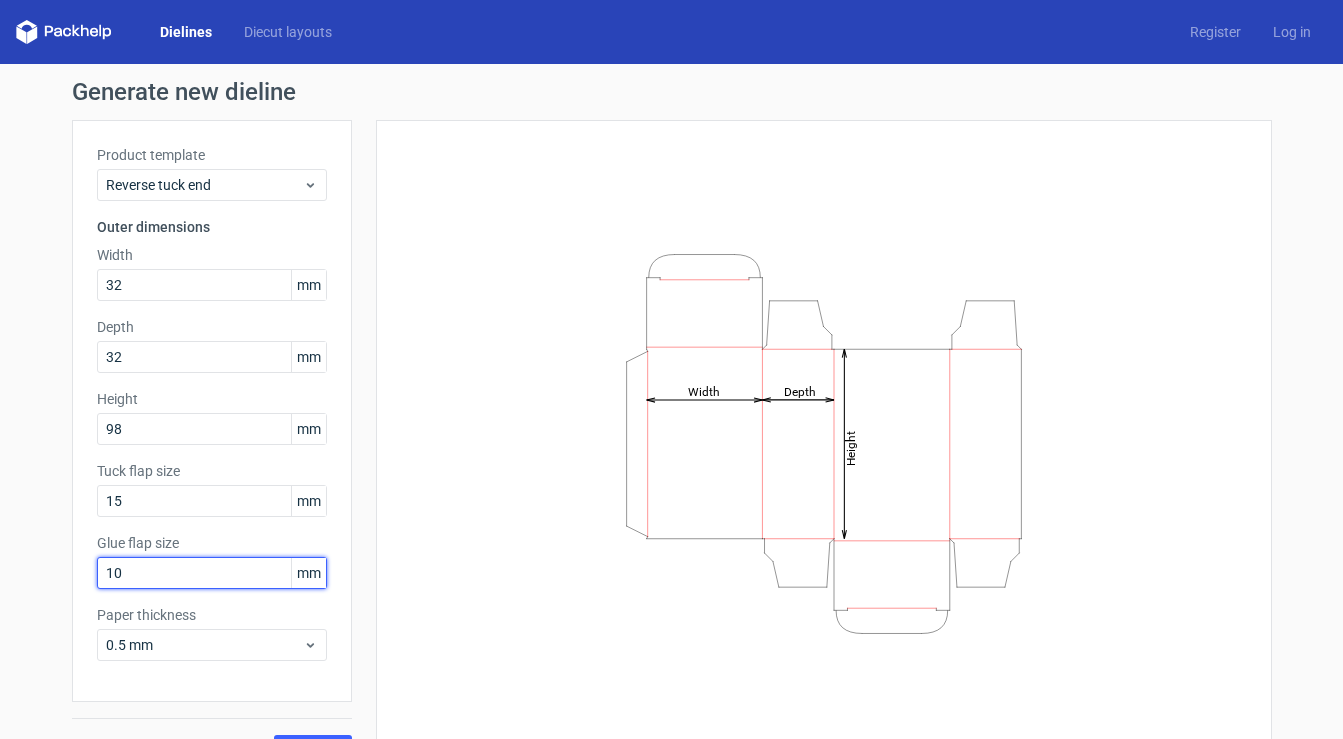 click on "10" at bounding box center [212, 573] 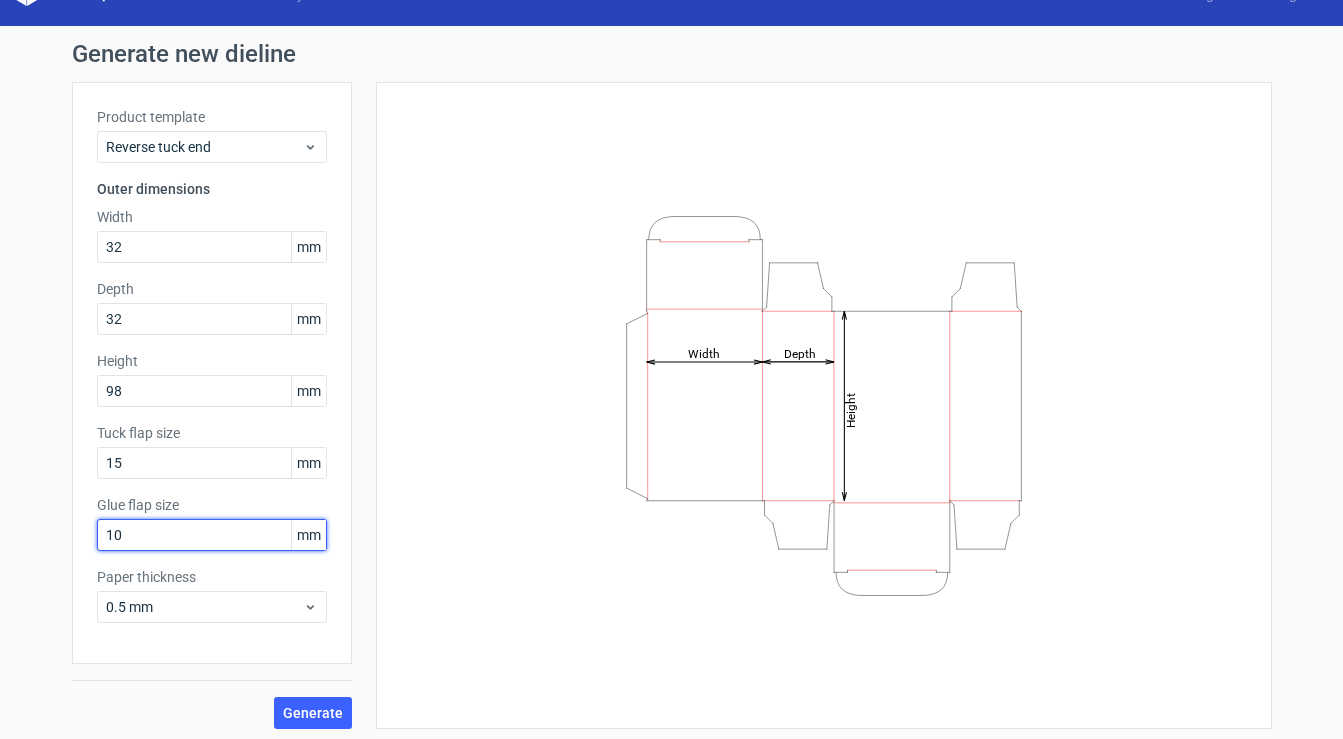 scroll, scrollTop: 44, scrollLeft: 0, axis: vertical 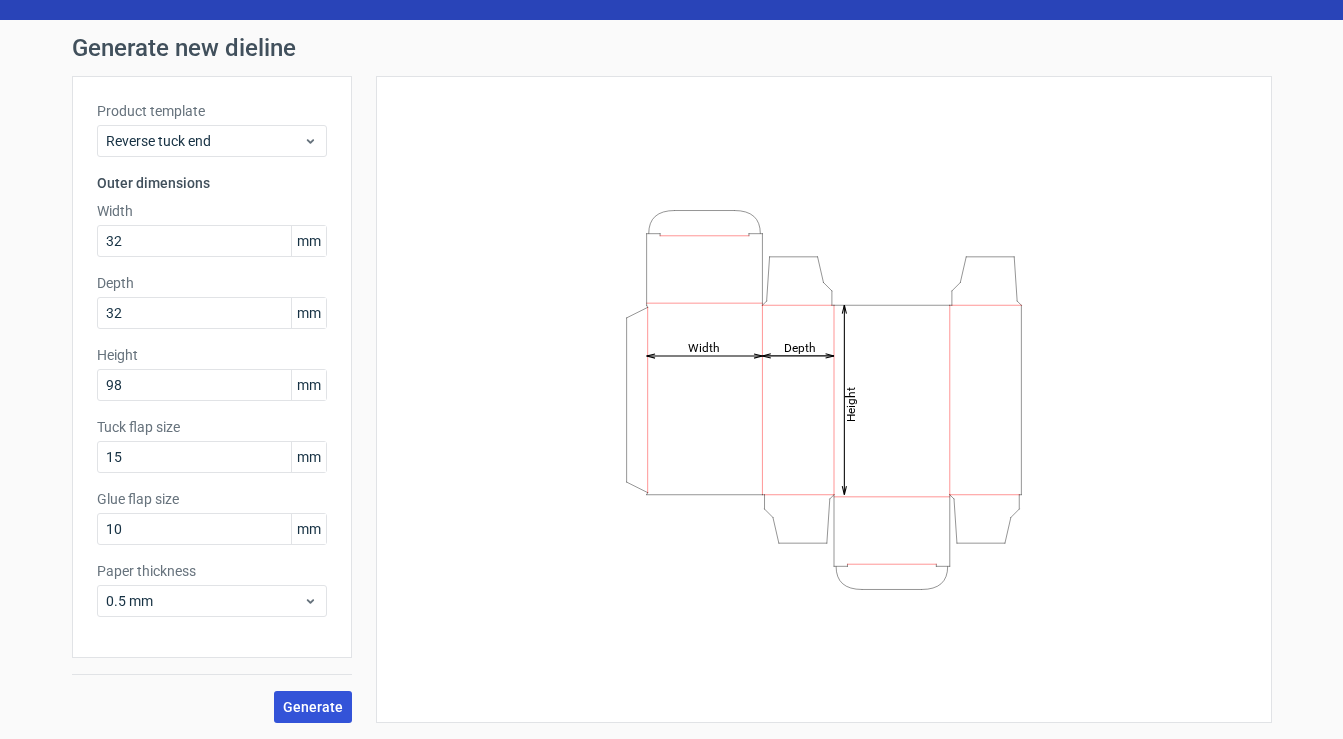 click on "Generate" at bounding box center [313, 707] 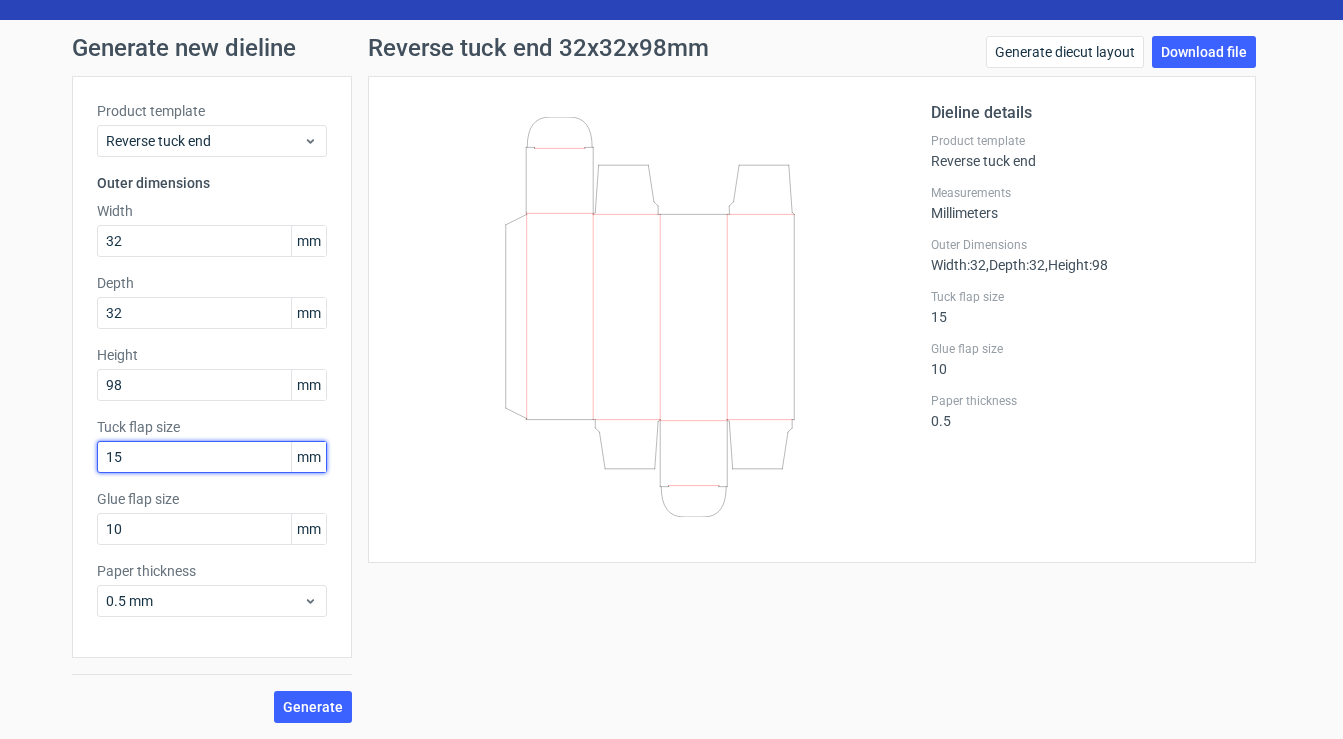 drag, startPoint x: 75, startPoint y: 452, endPoint x: 51, endPoint y: 451, distance: 24.020824 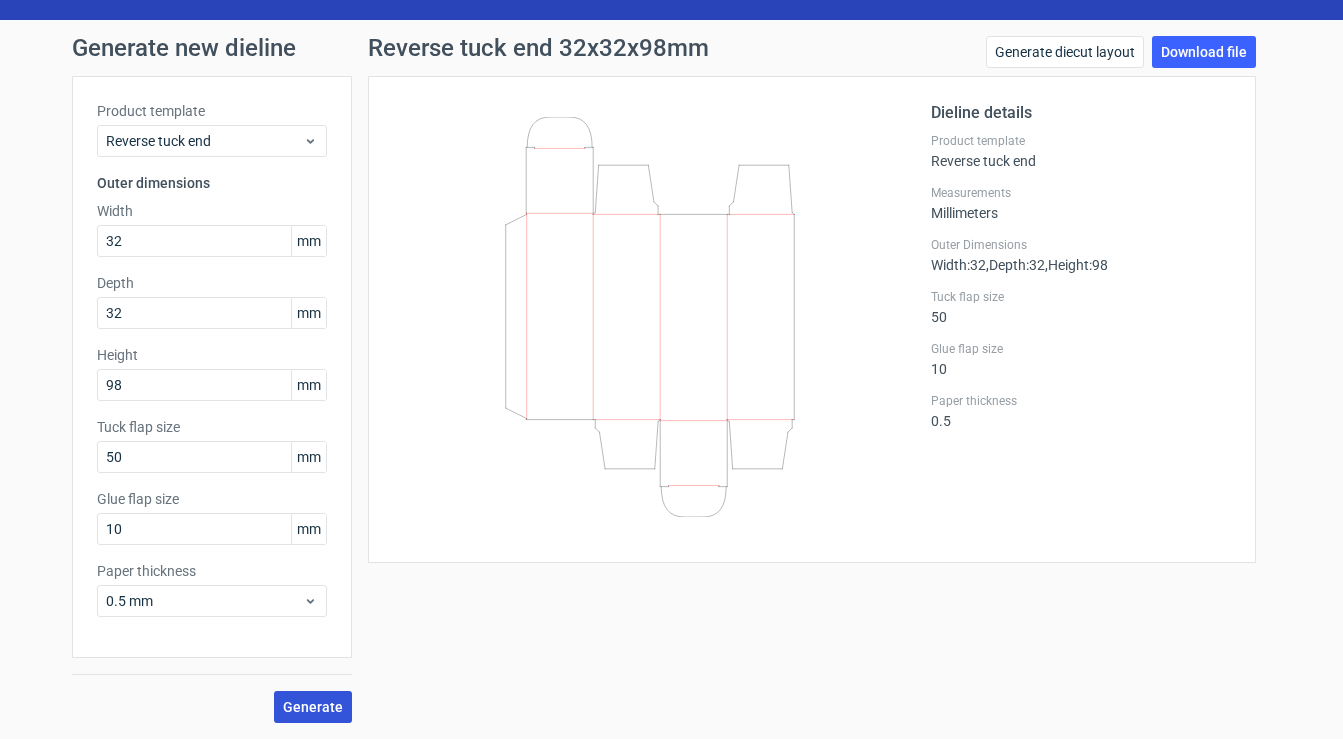 click on "Generate" at bounding box center (313, 707) 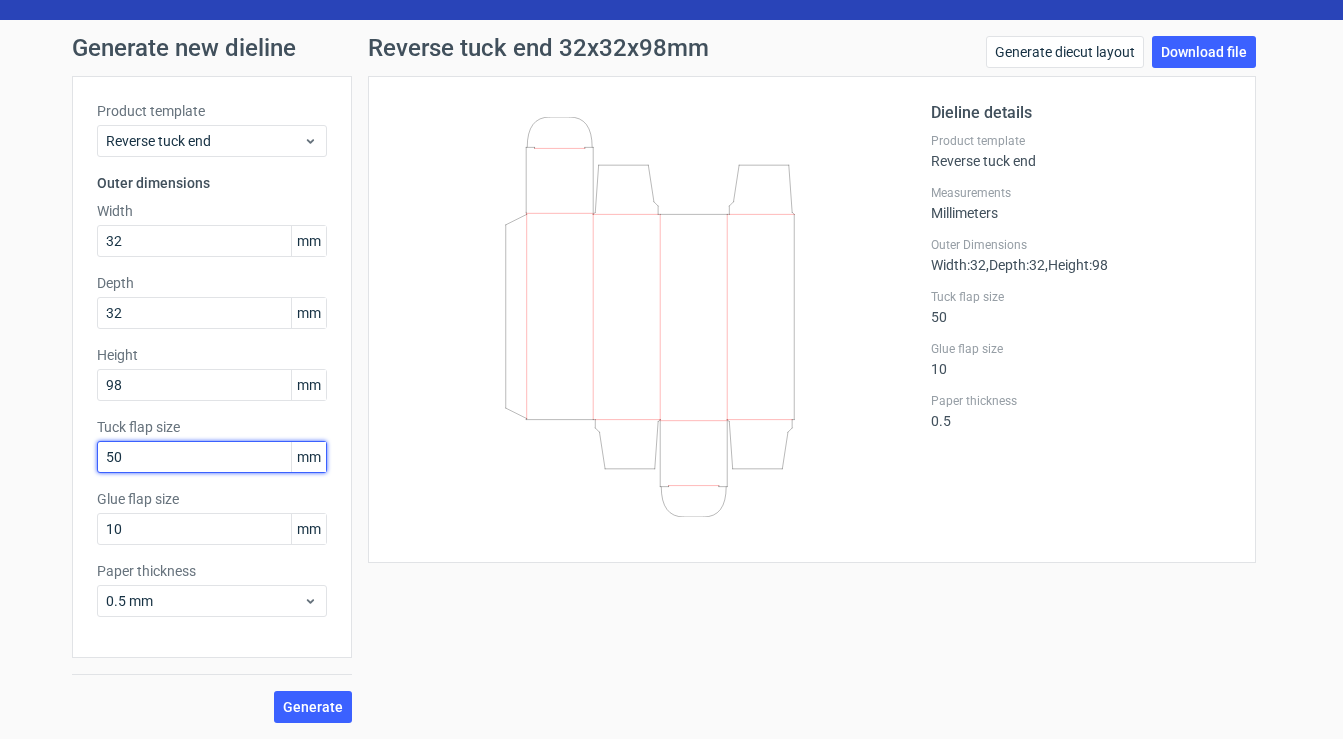 drag, startPoint x: 46, startPoint y: 450, endPoint x: 26, endPoint y: 448, distance: 20.09975 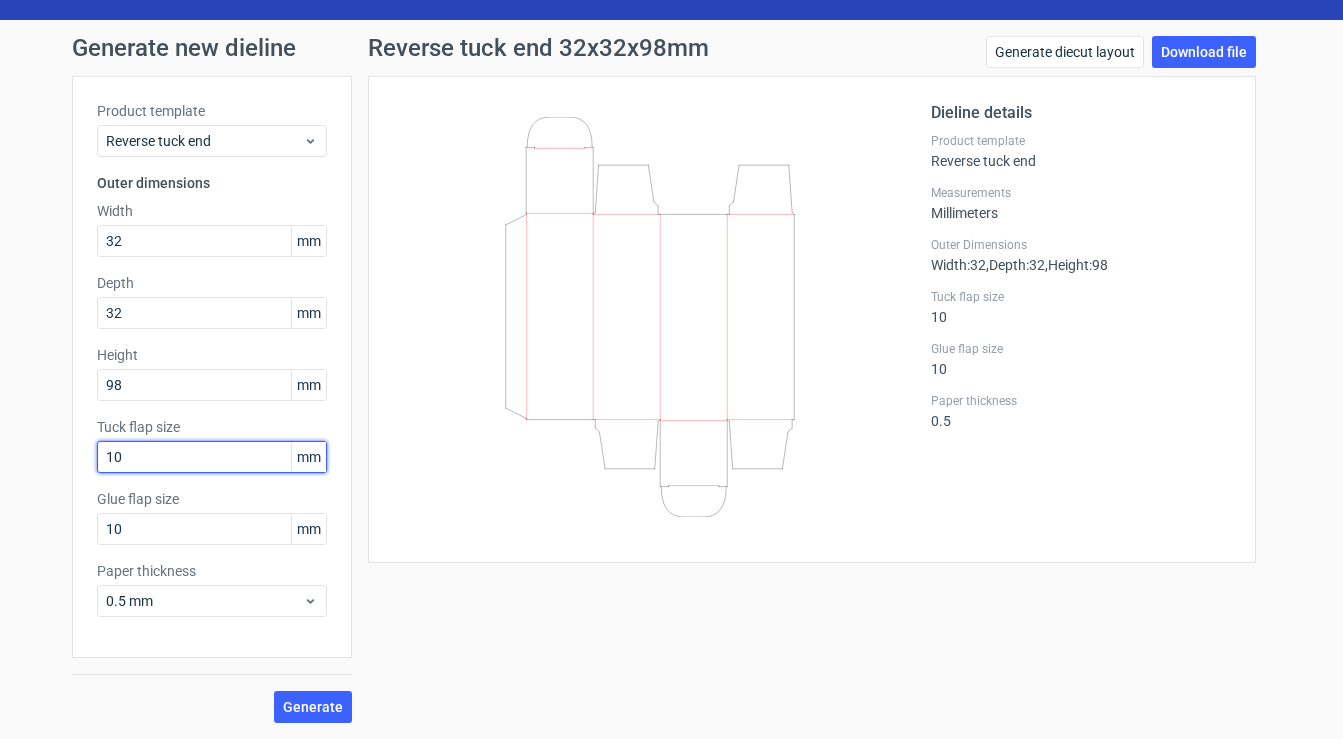 drag, startPoint x: 60, startPoint y: 460, endPoint x: 46, endPoint y: 457, distance: 14.3178215 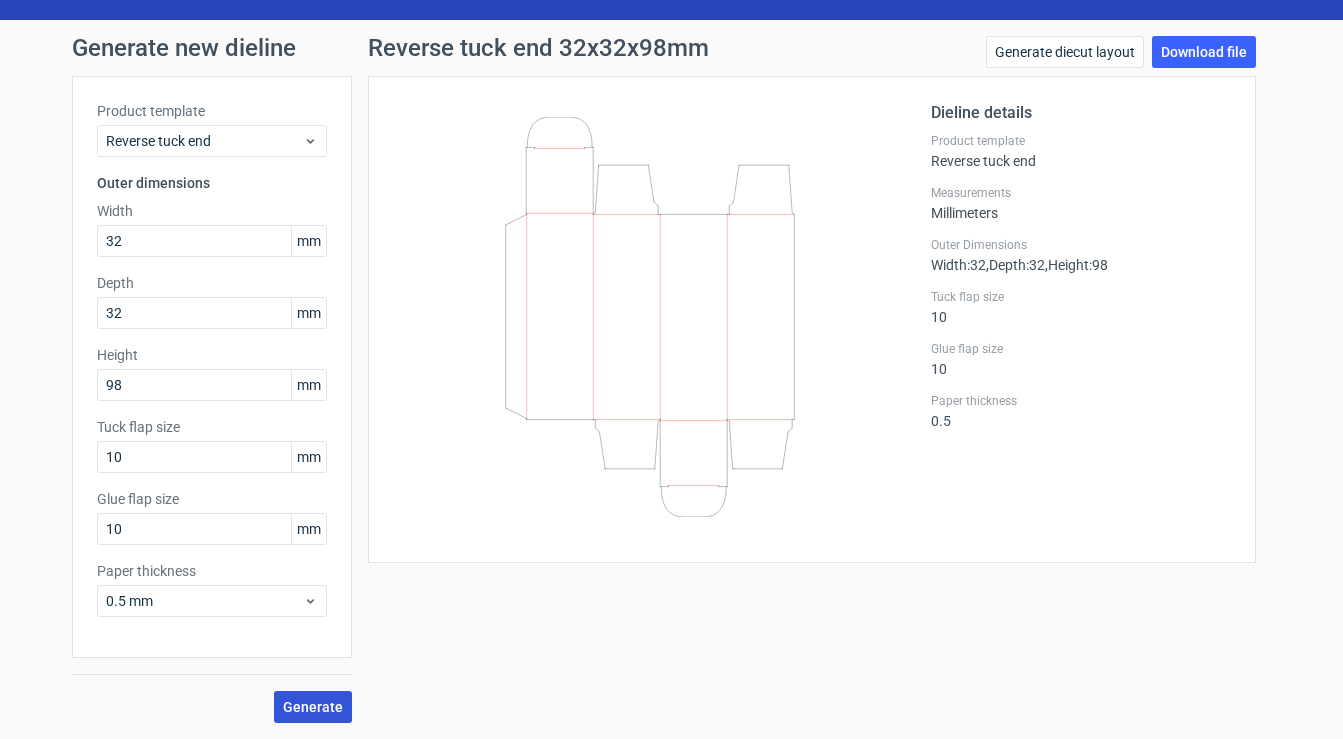 click on "Generate" at bounding box center [313, 707] 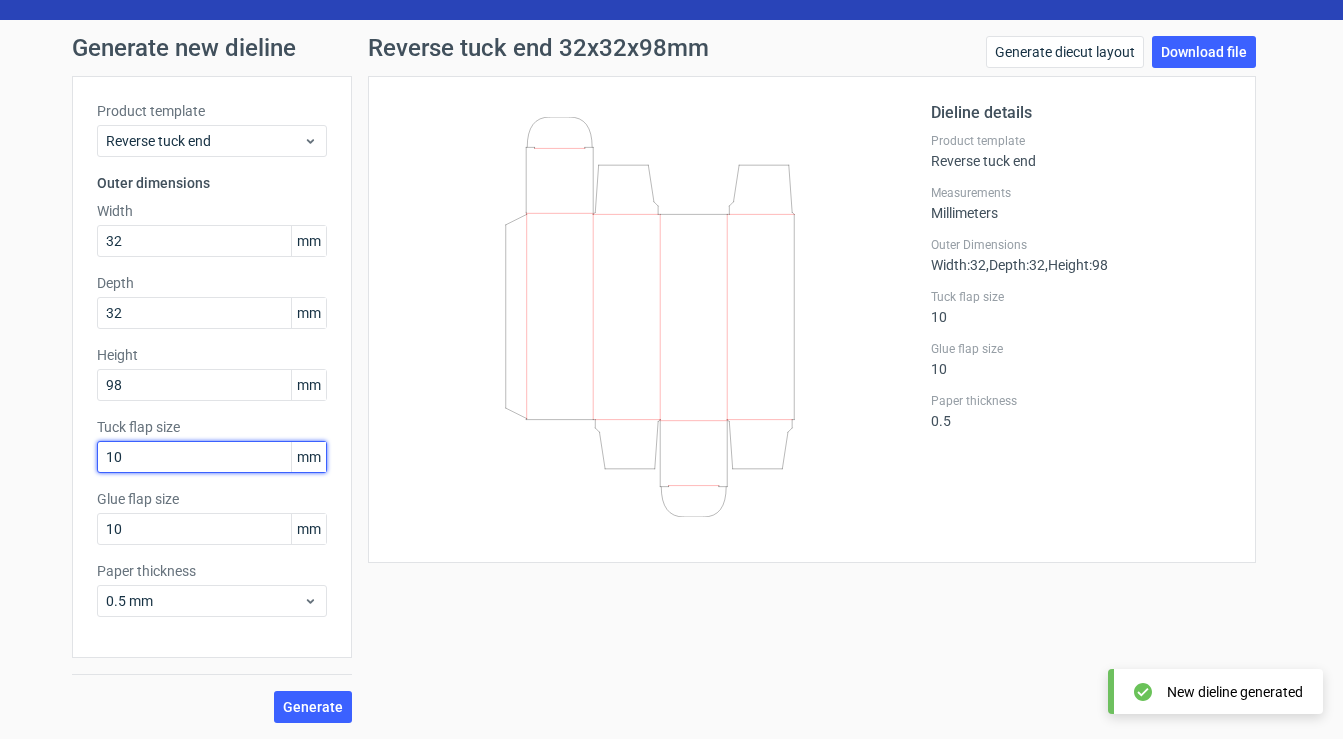 drag, startPoint x: 123, startPoint y: 448, endPoint x: 32, endPoint y: 439, distance: 91.44397 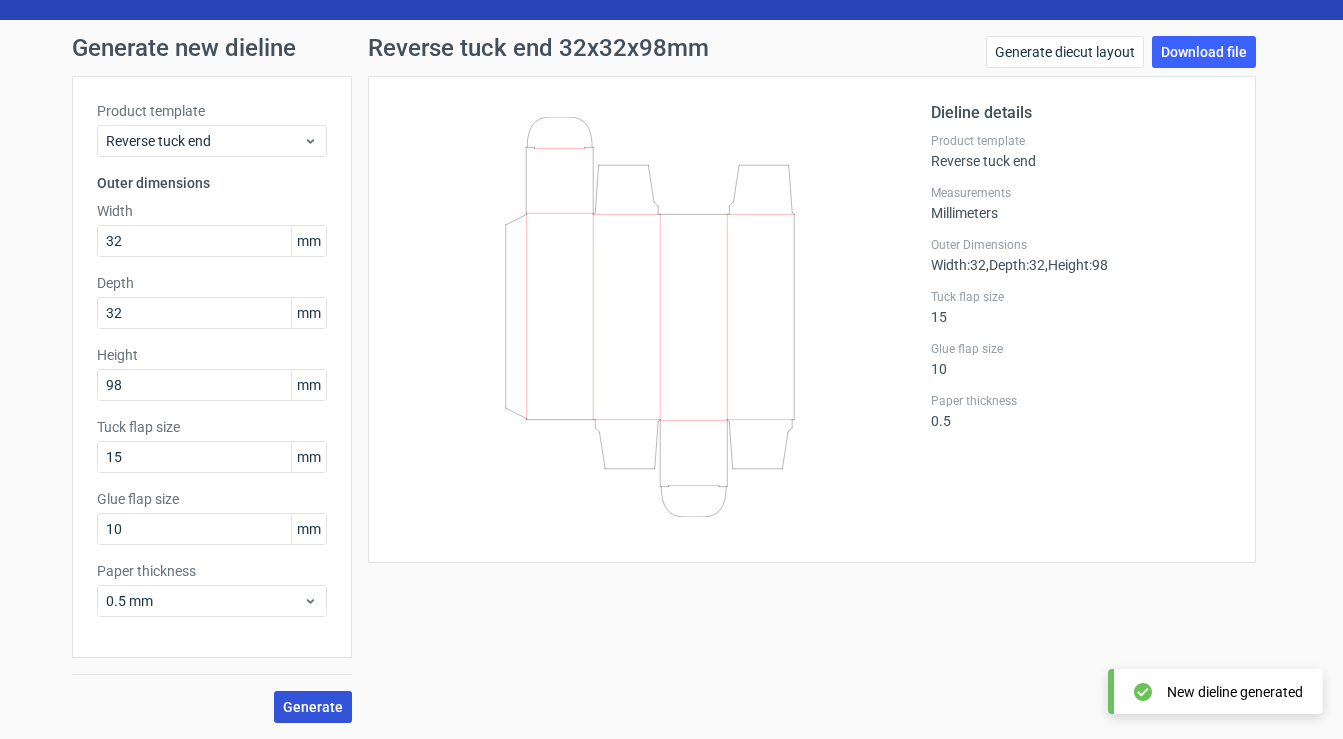 click on "Generate" at bounding box center (313, 707) 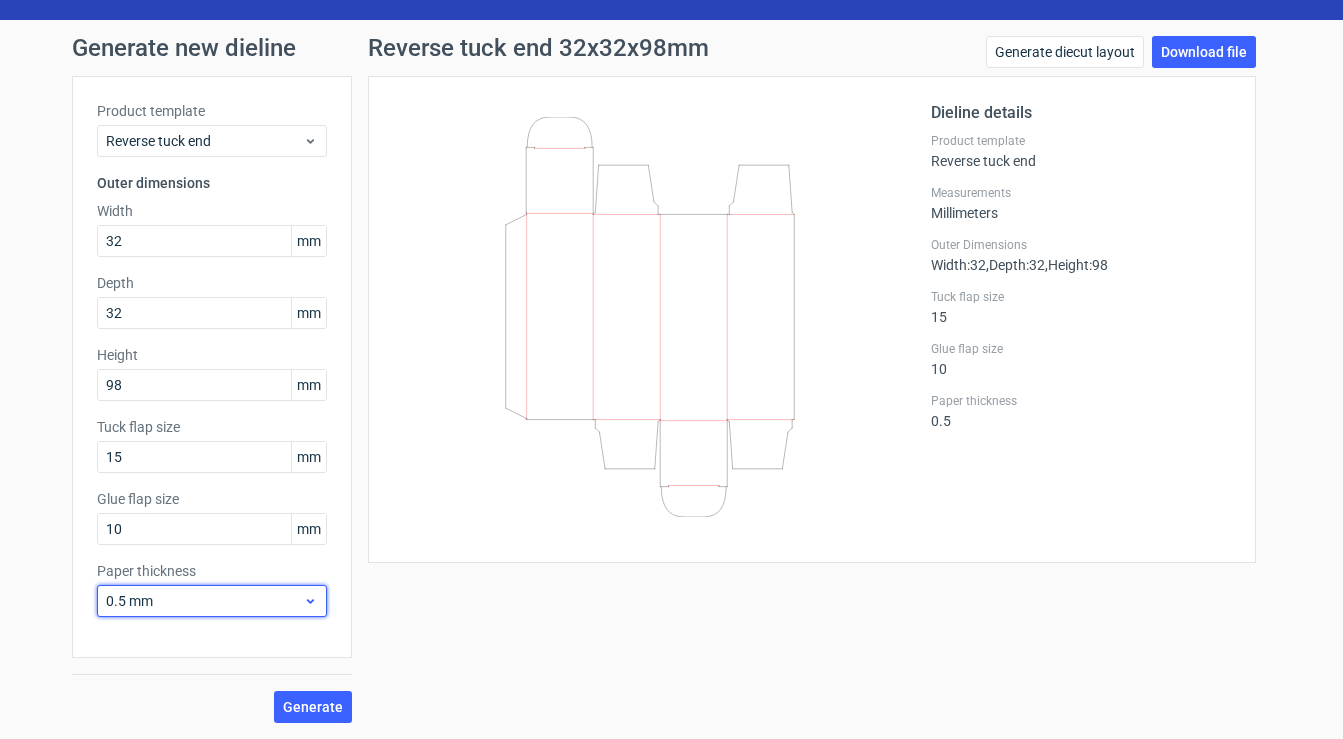 click on "0.5 mm" at bounding box center [204, 601] 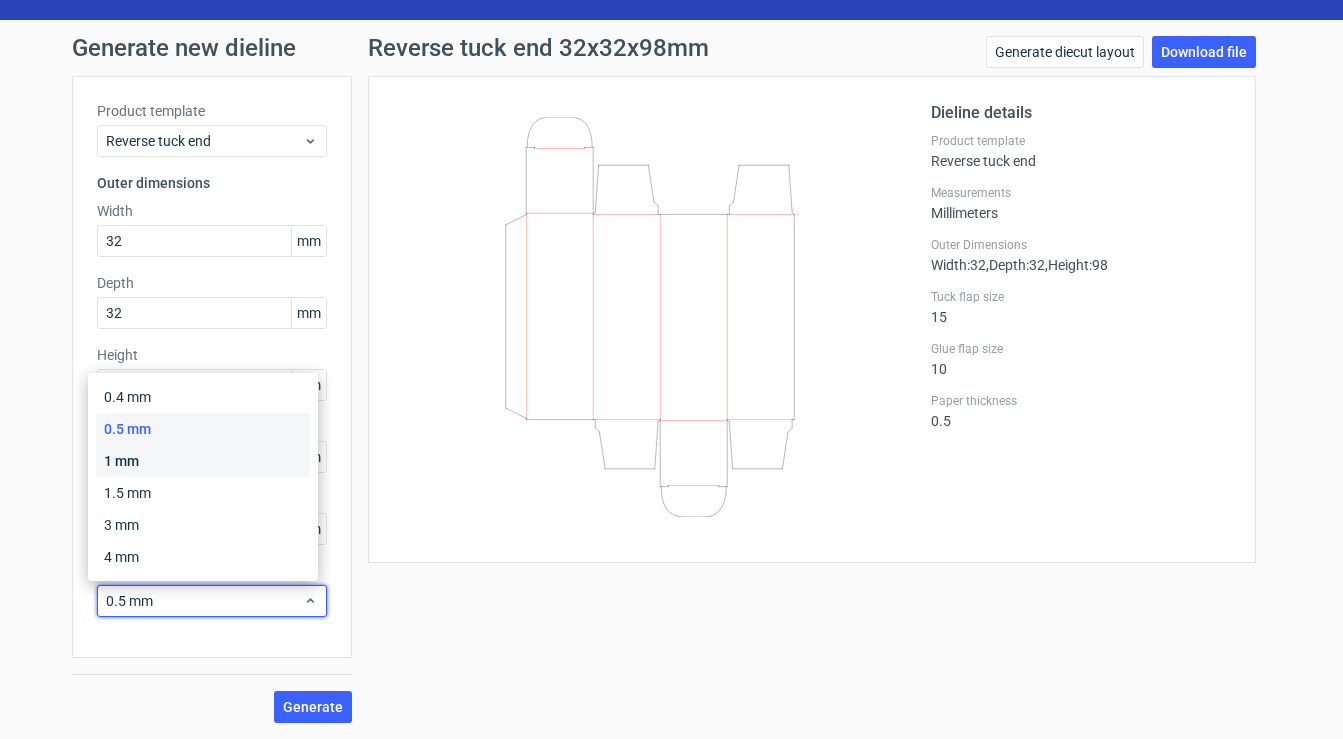 click on "1 mm" at bounding box center [203, 461] 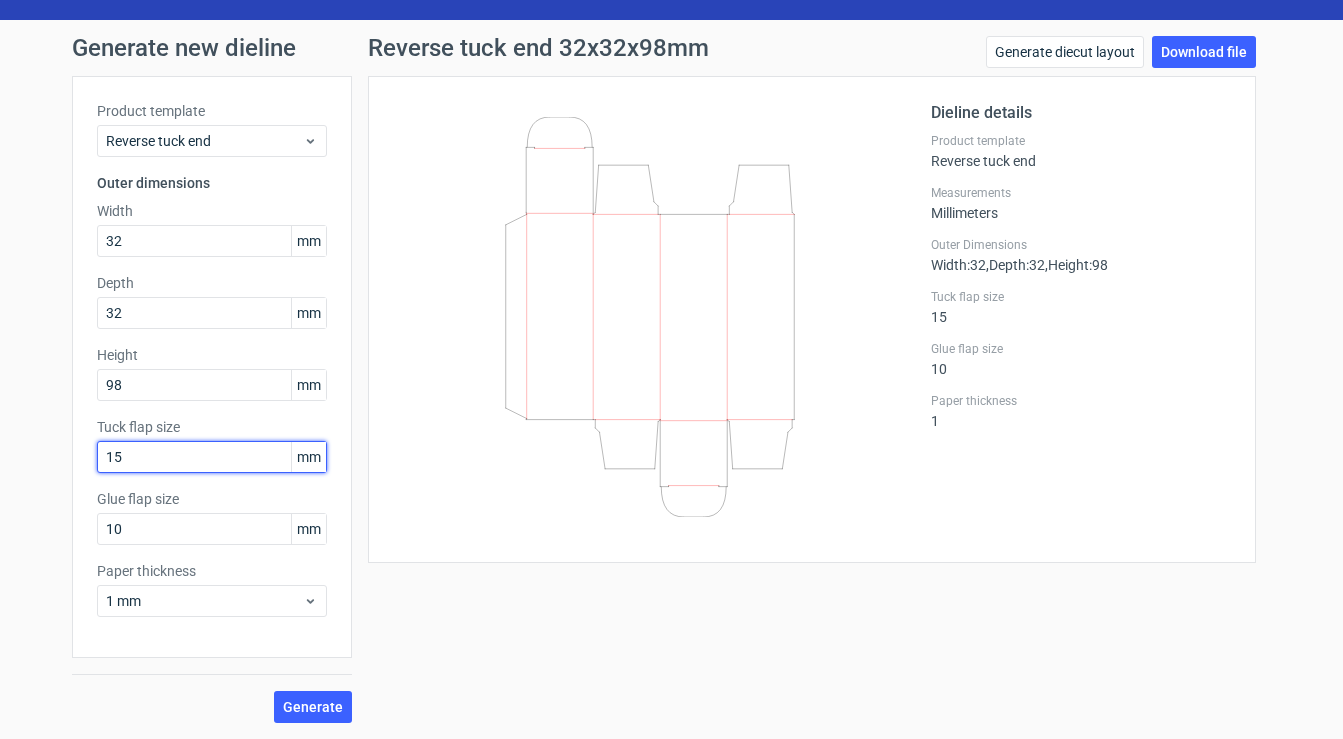 click on "15" at bounding box center (212, 457) 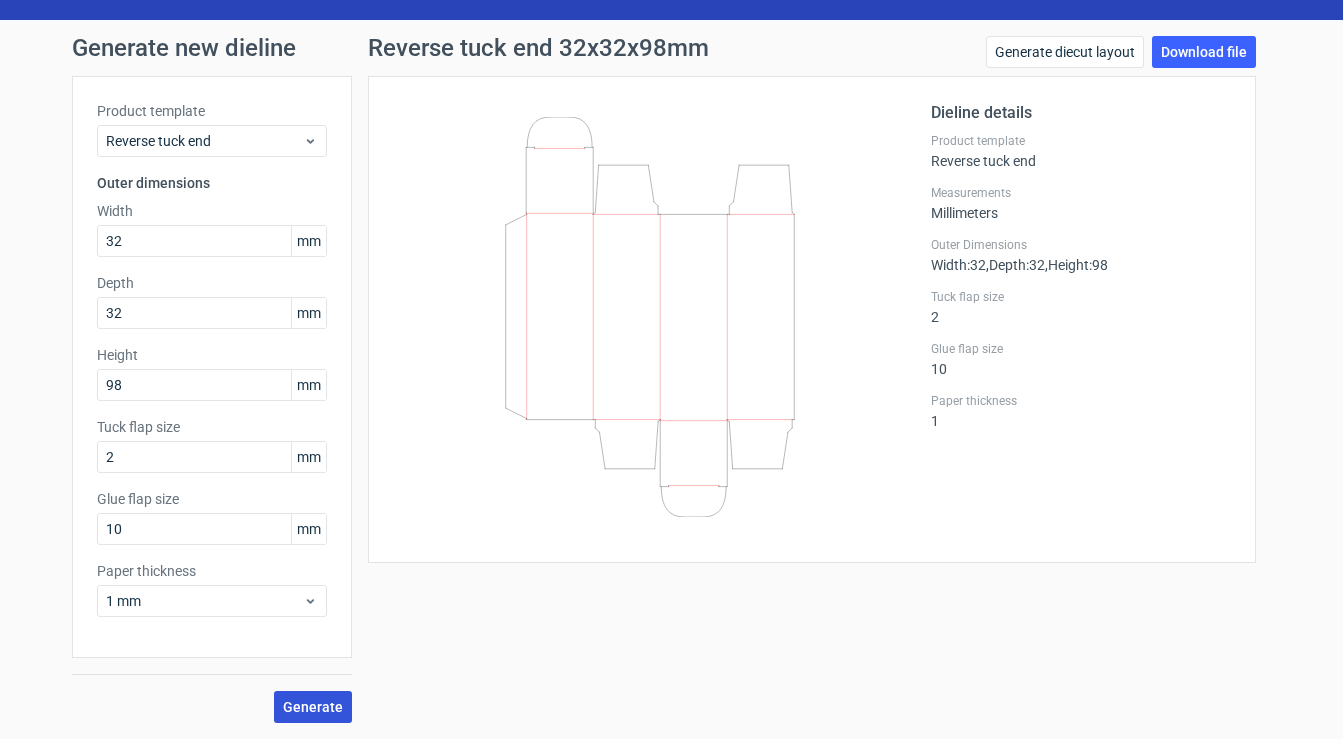 click on "Generate" at bounding box center (313, 707) 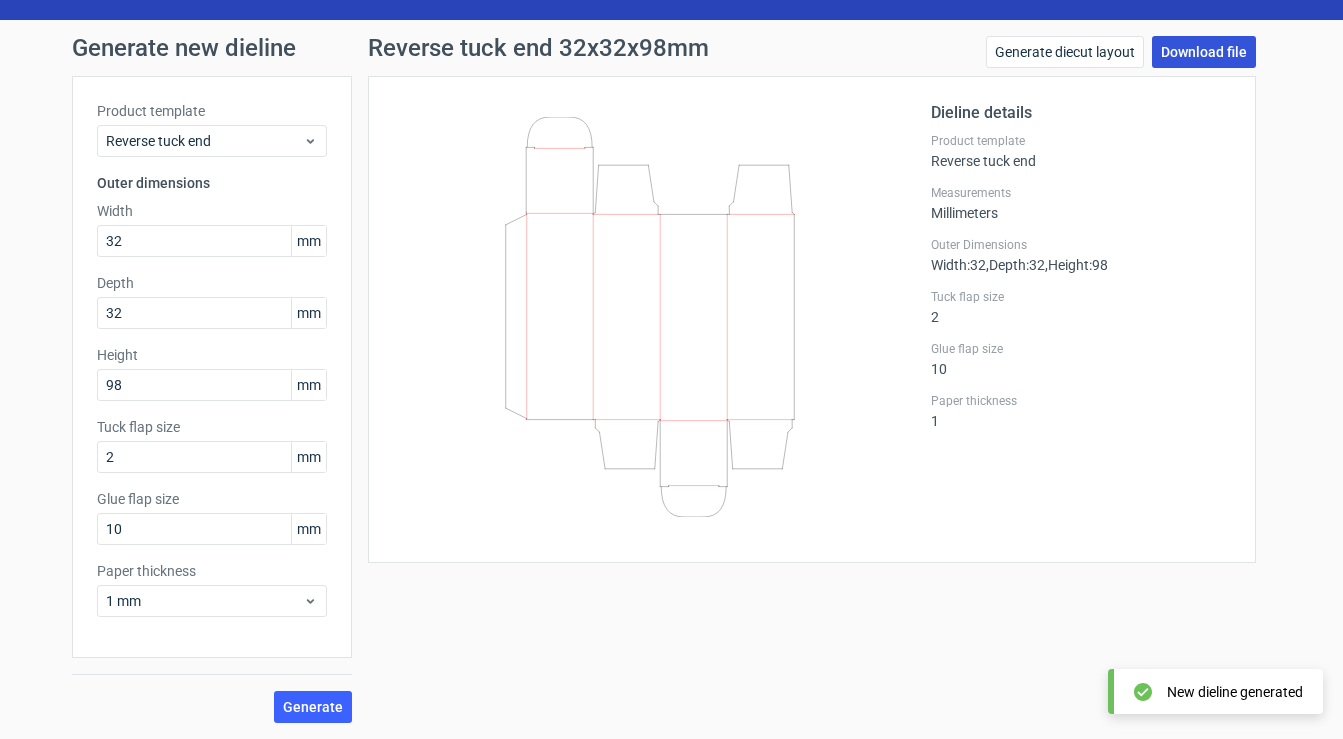 click on "Download file" at bounding box center [1204, 52] 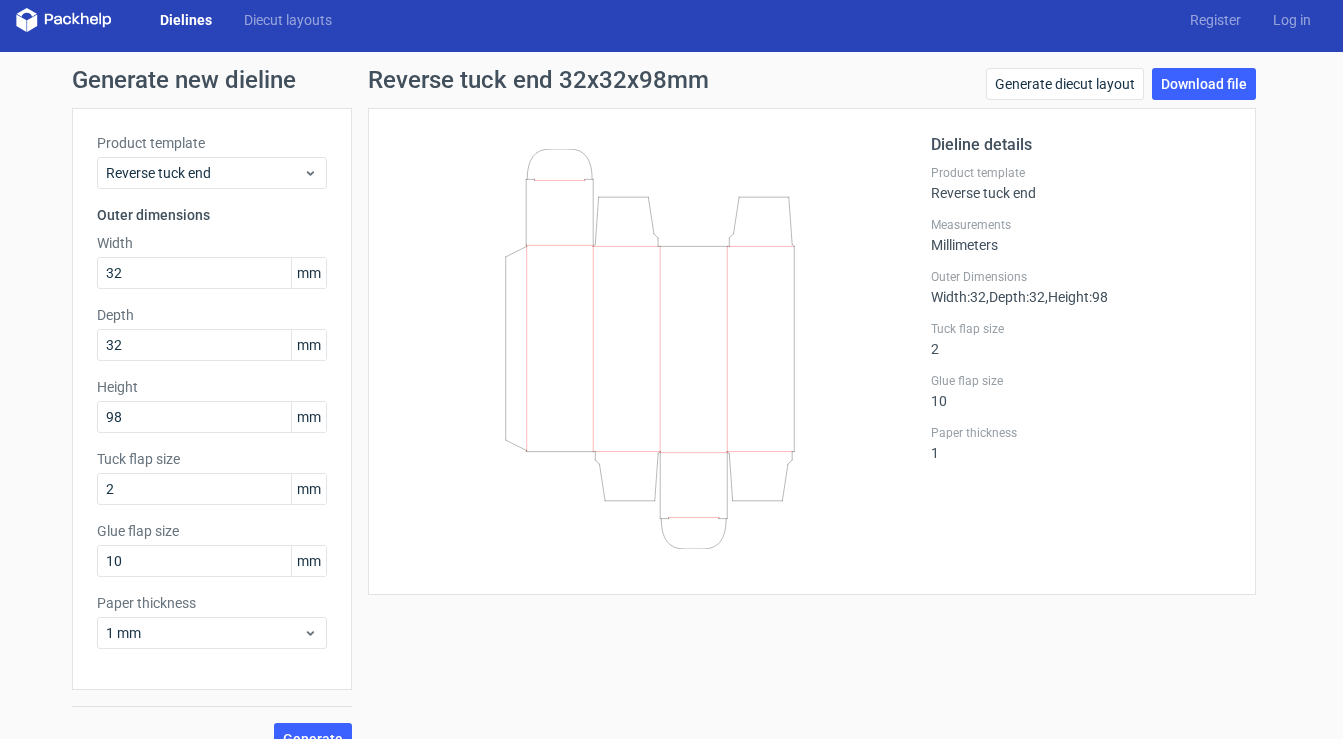 scroll, scrollTop: 0, scrollLeft: 0, axis: both 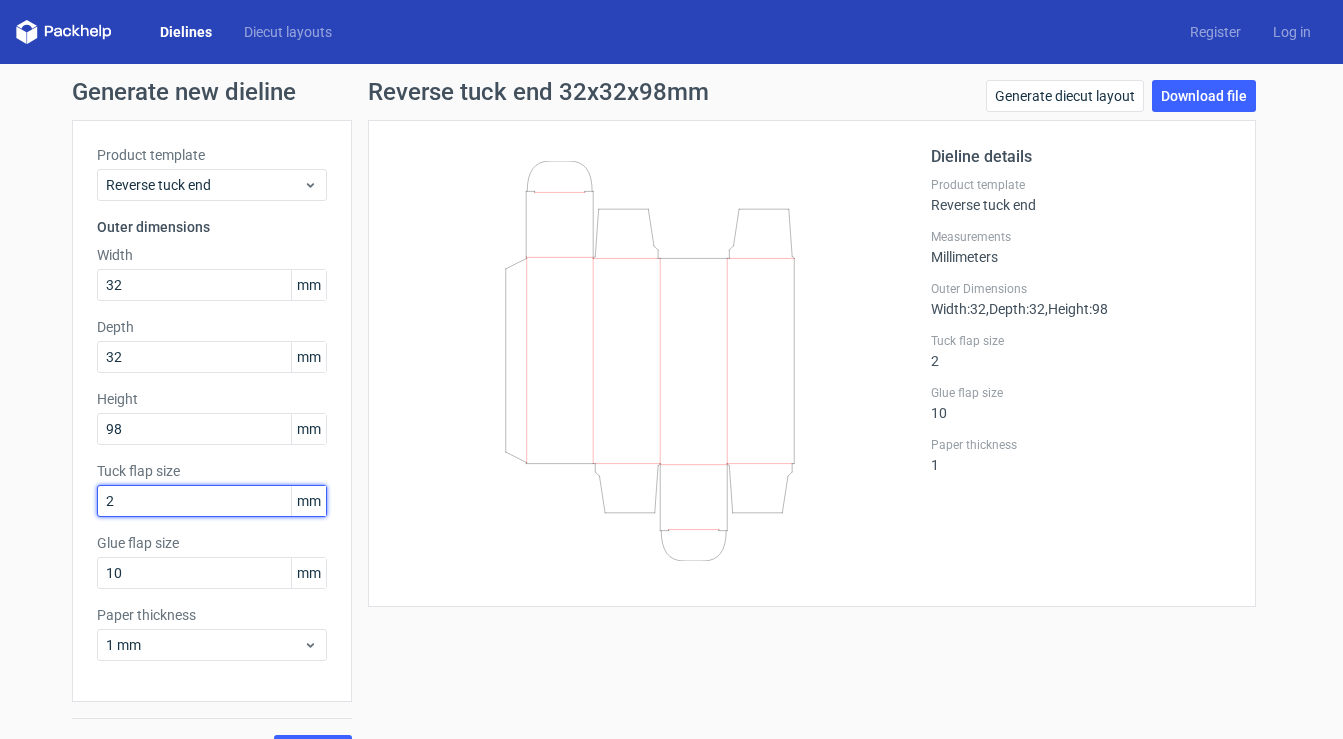 drag, startPoint x: 137, startPoint y: 508, endPoint x: 30, endPoint y: 497, distance: 107.563934 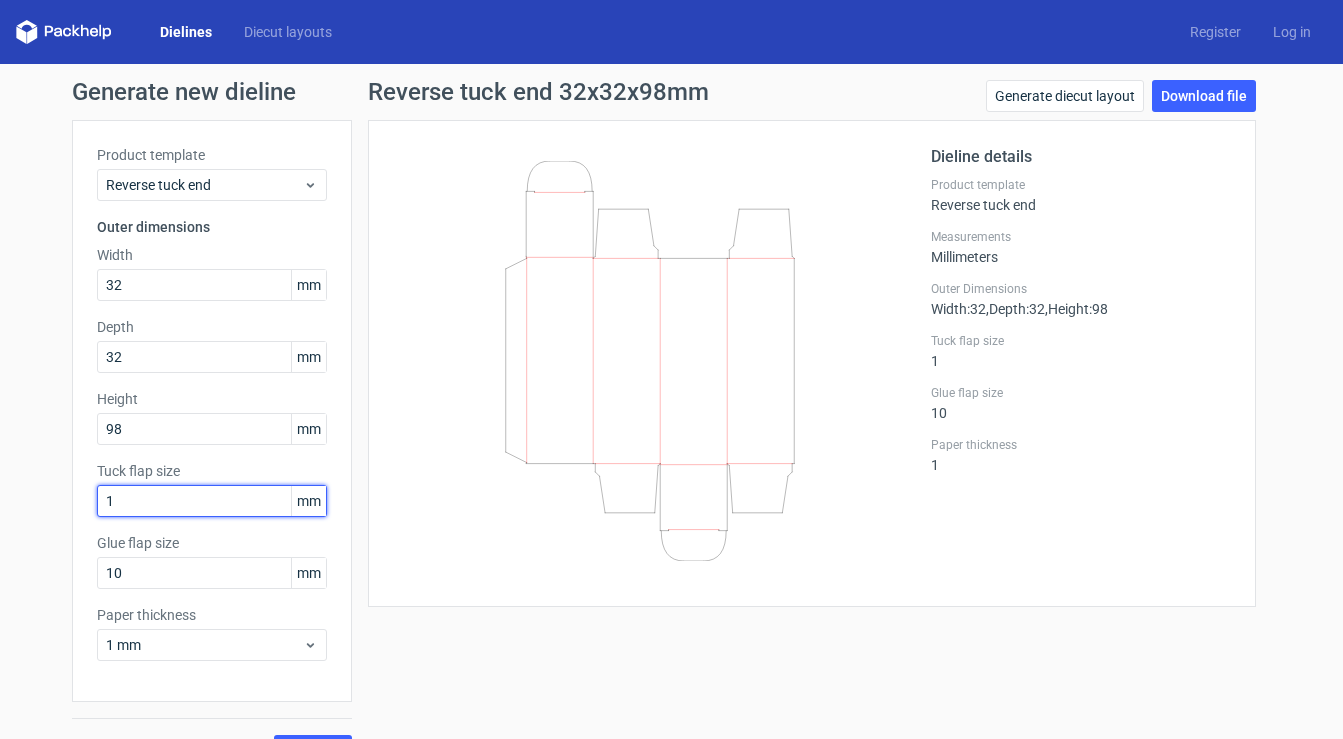 type on "10" 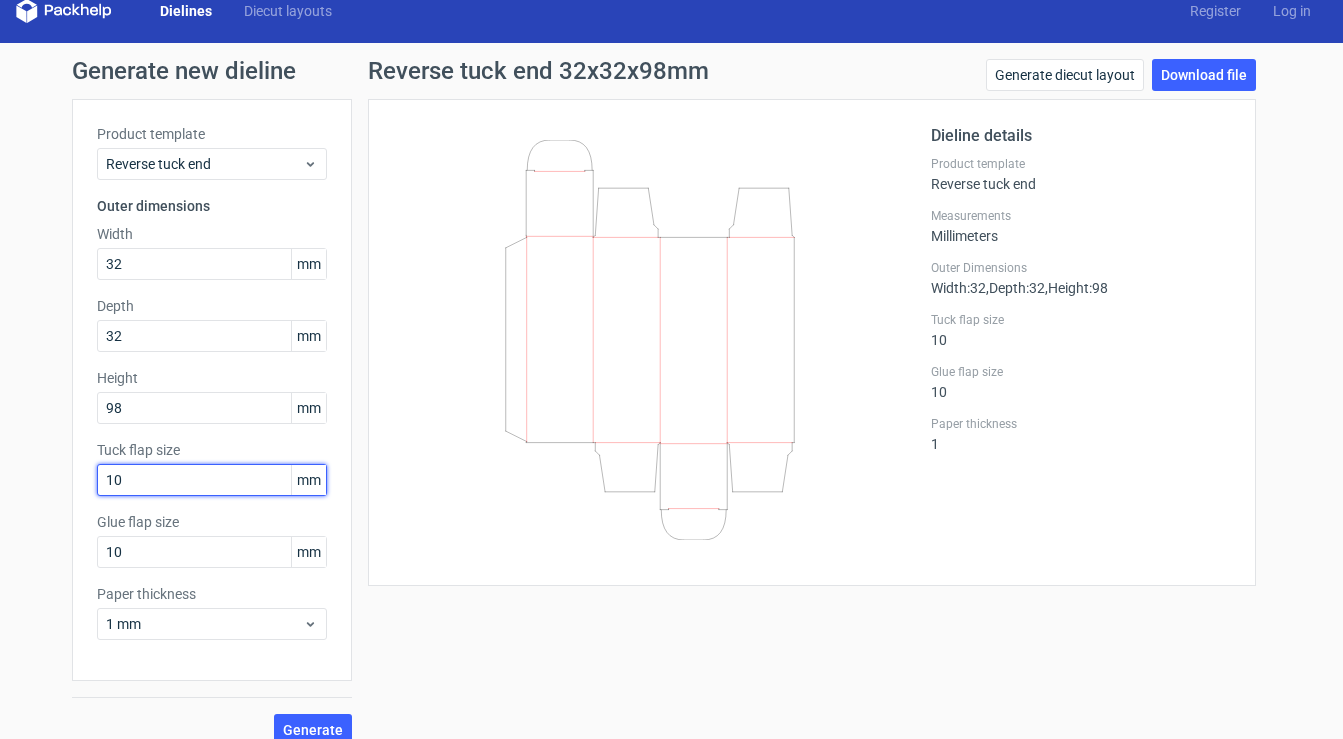 scroll, scrollTop: 44, scrollLeft: 0, axis: vertical 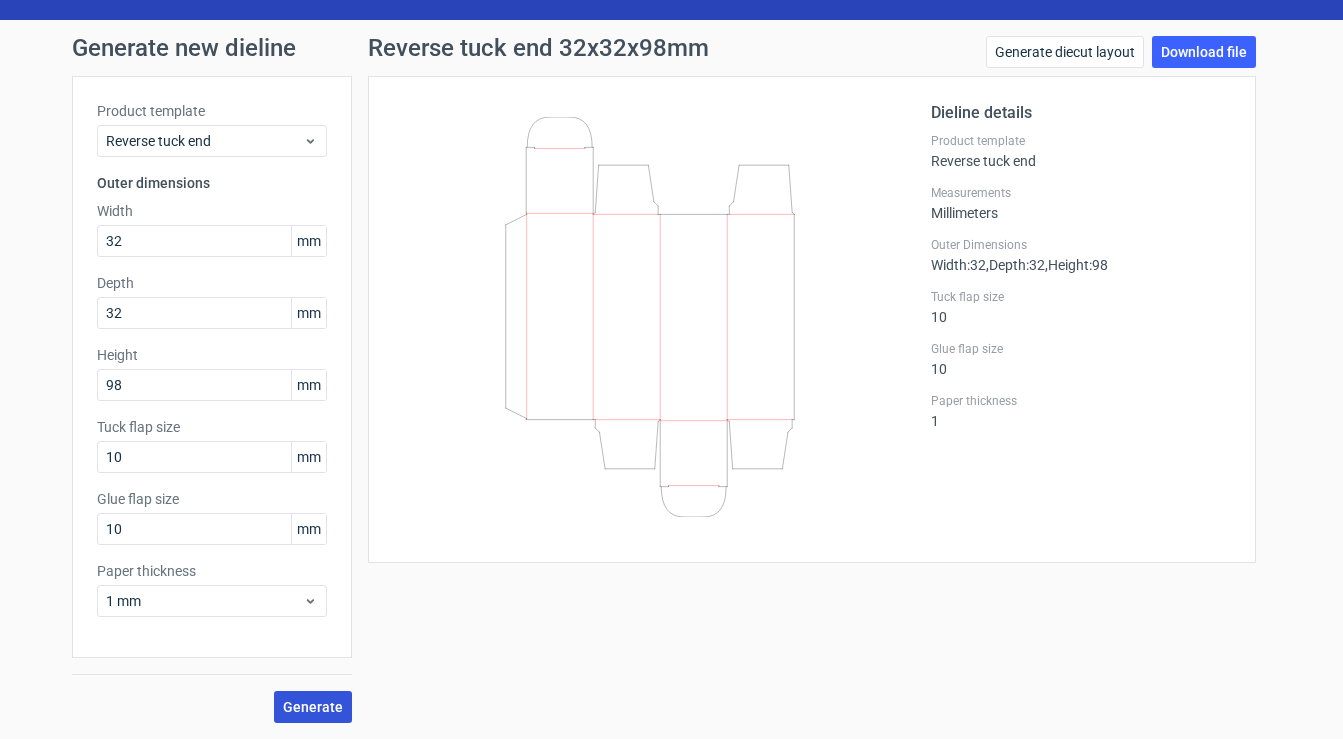 click on "Generate" at bounding box center [313, 707] 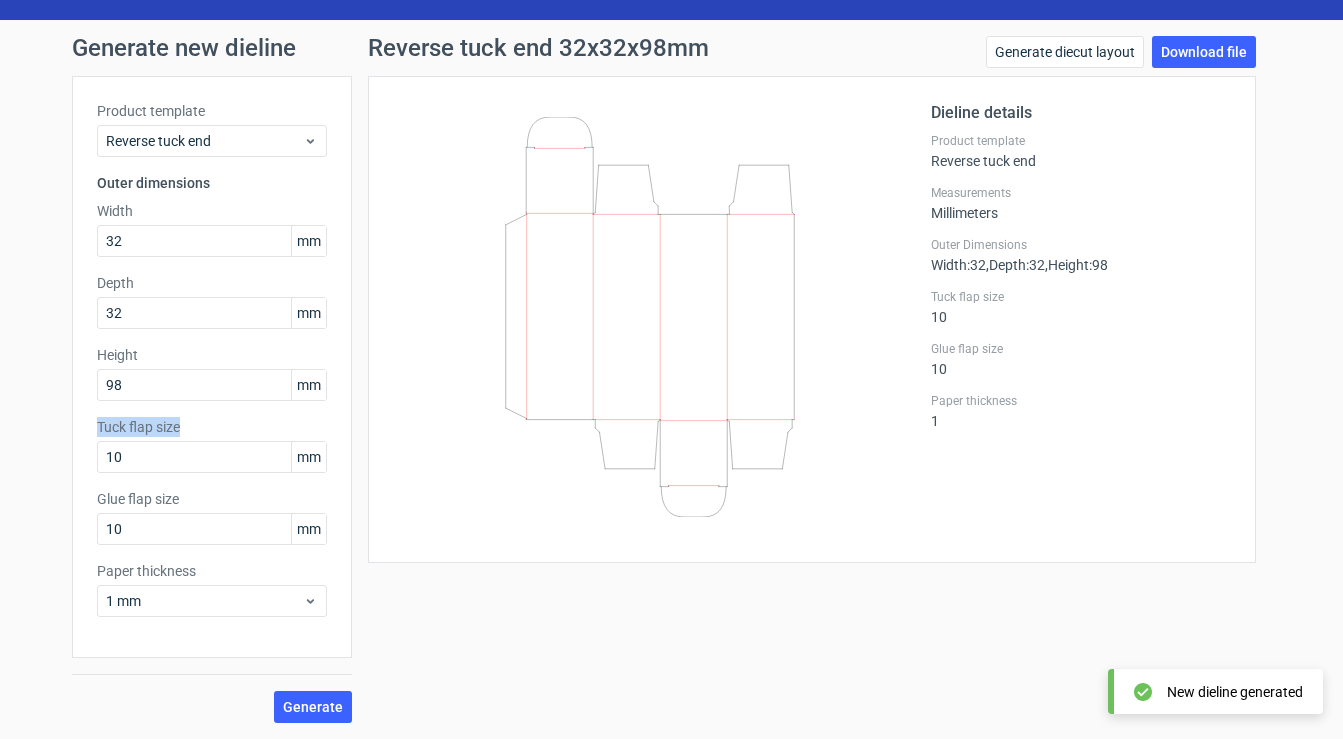 drag, startPoint x: 189, startPoint y: 431, endPoint x: 89, endPoint y: 429, distance: 100.02 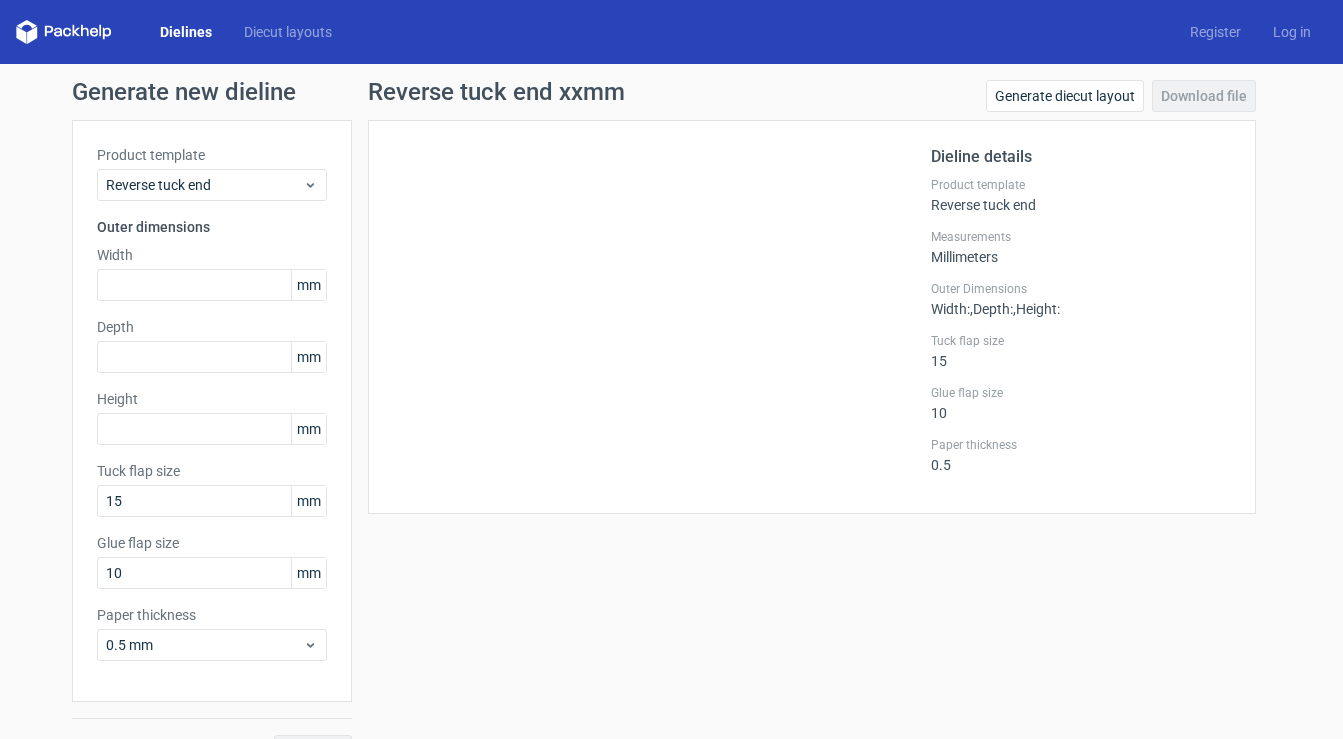scroll, scrollTop: 0, scrollLeft: 0, axis: both 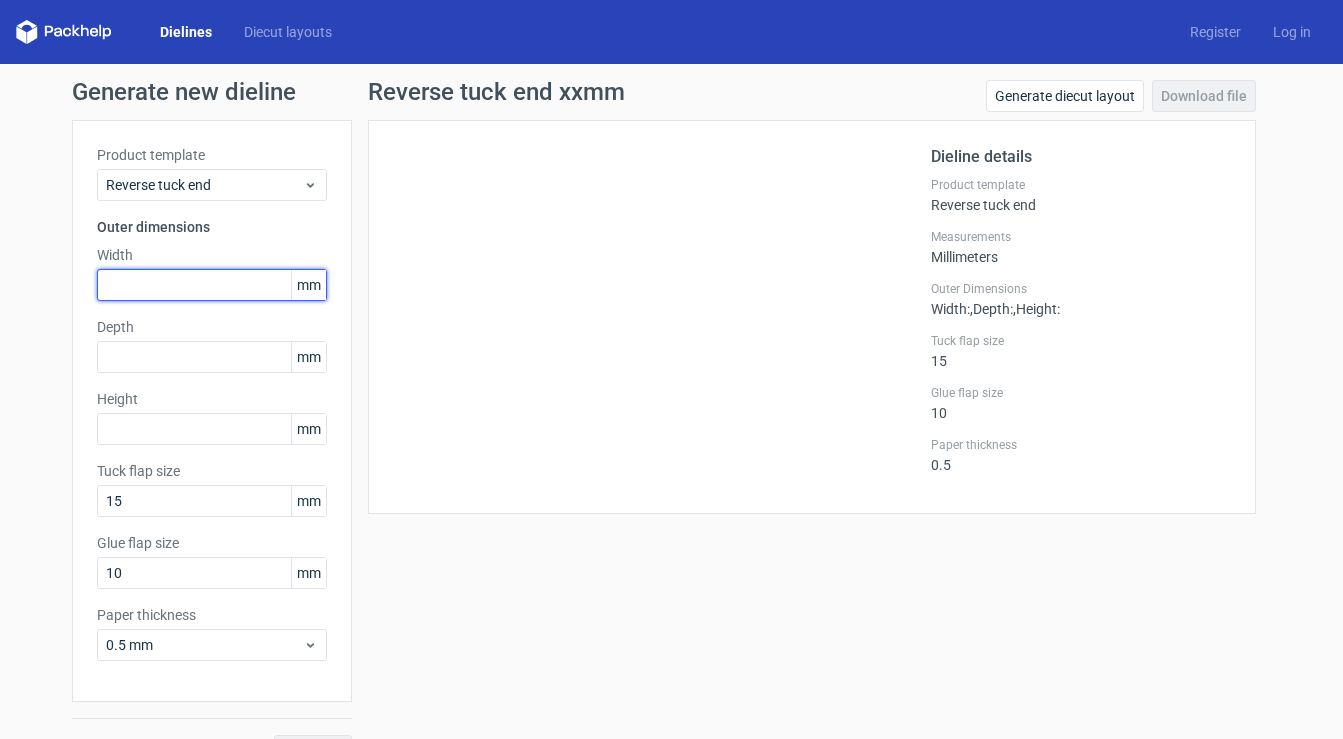 click at bounding box center [212, 285] 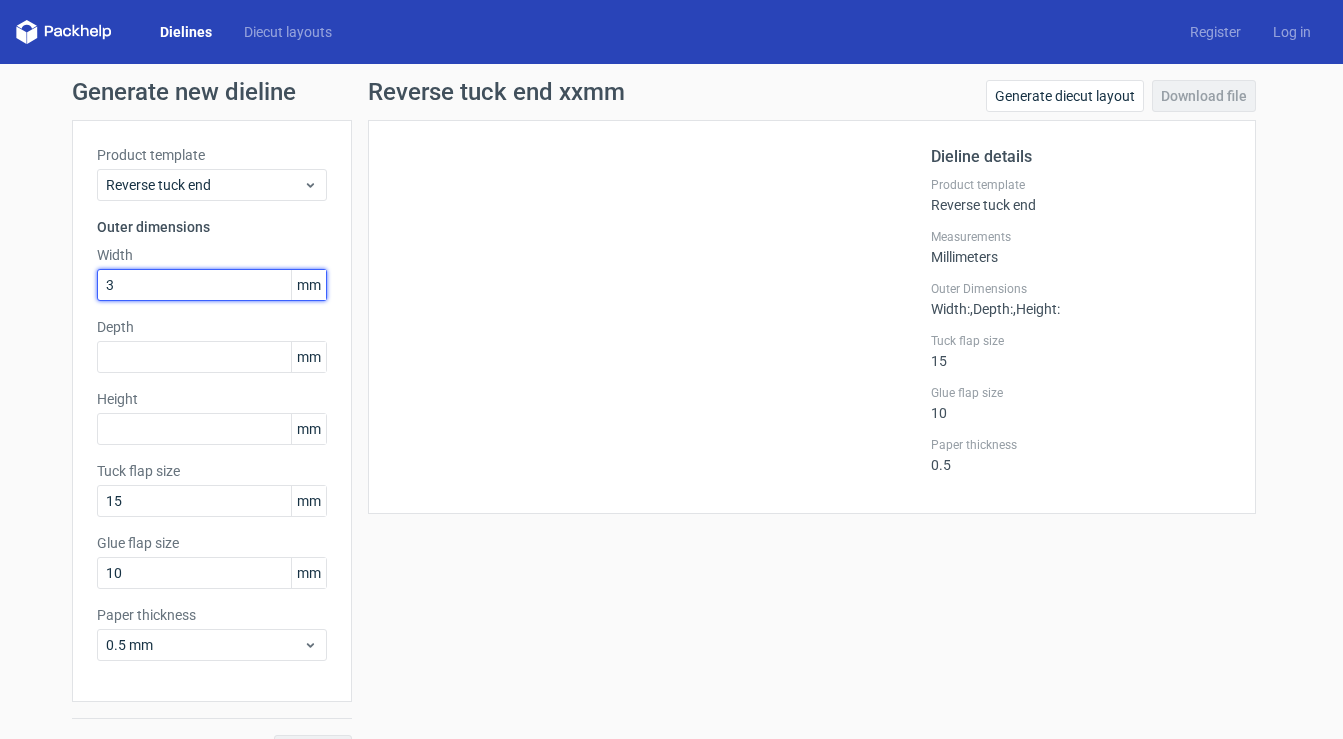 type on "32" 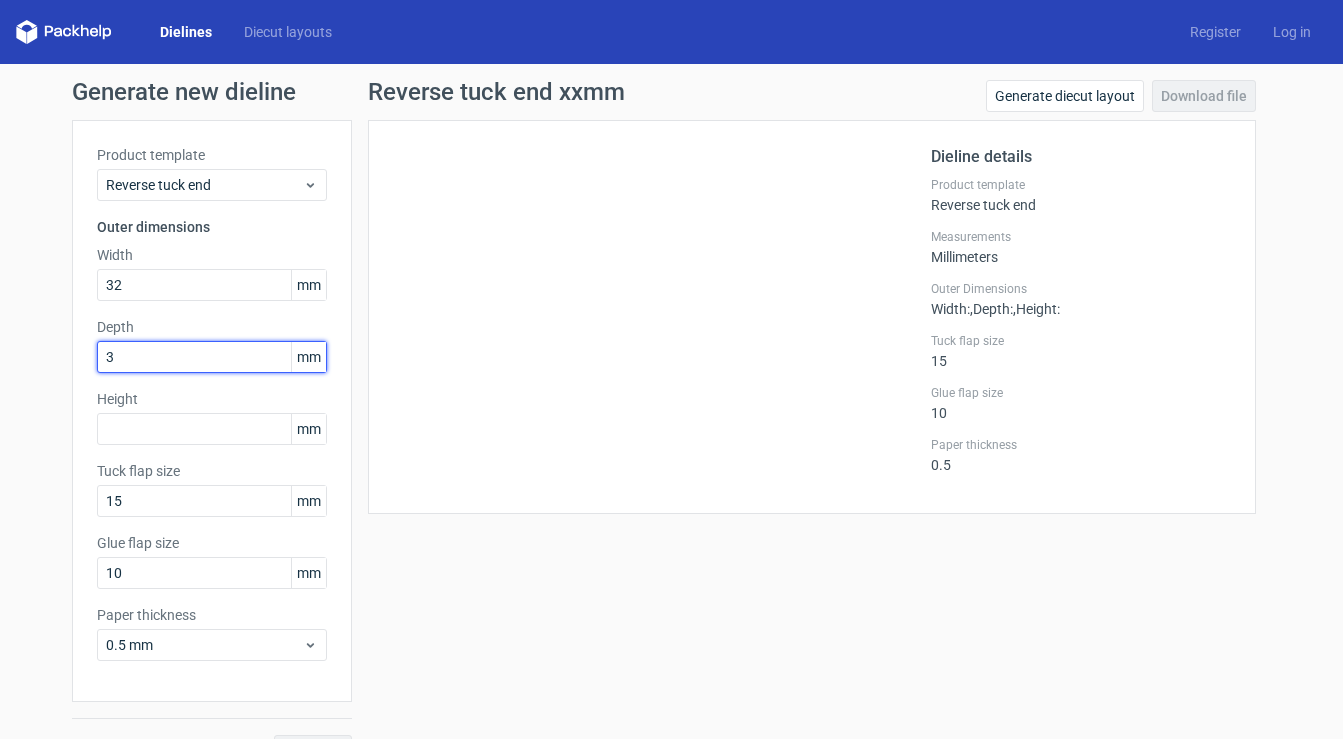 type on "32" 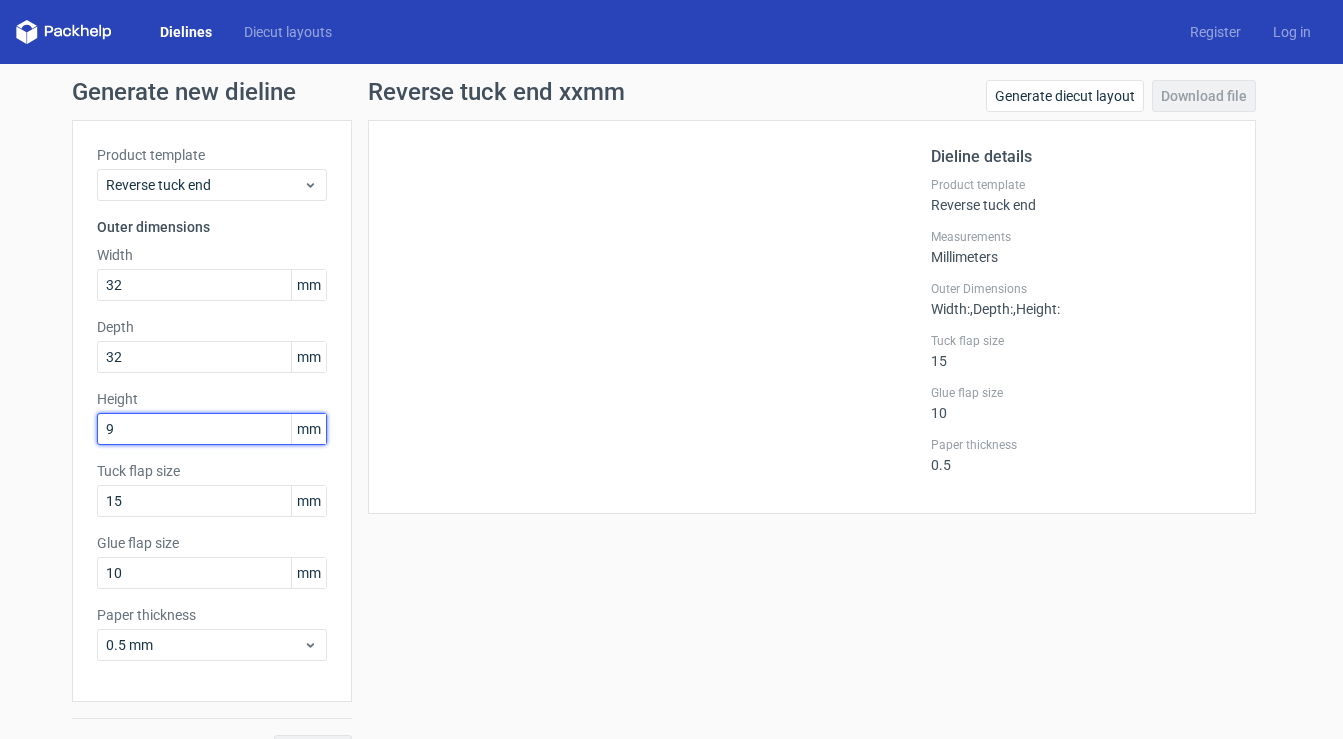 type on "98" 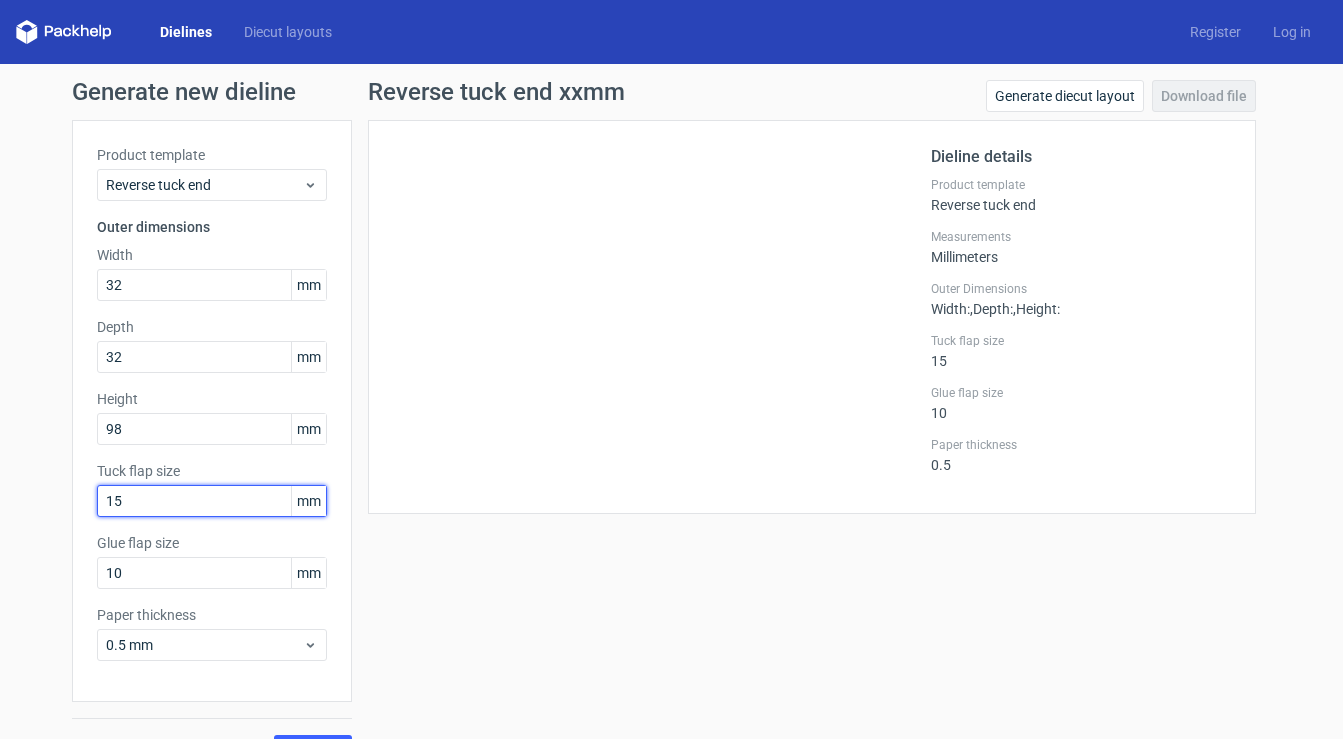 drag, startPoint x: 107, startPoint y: 502, endPoint x: -23, endPoint y: 502, distance: 130 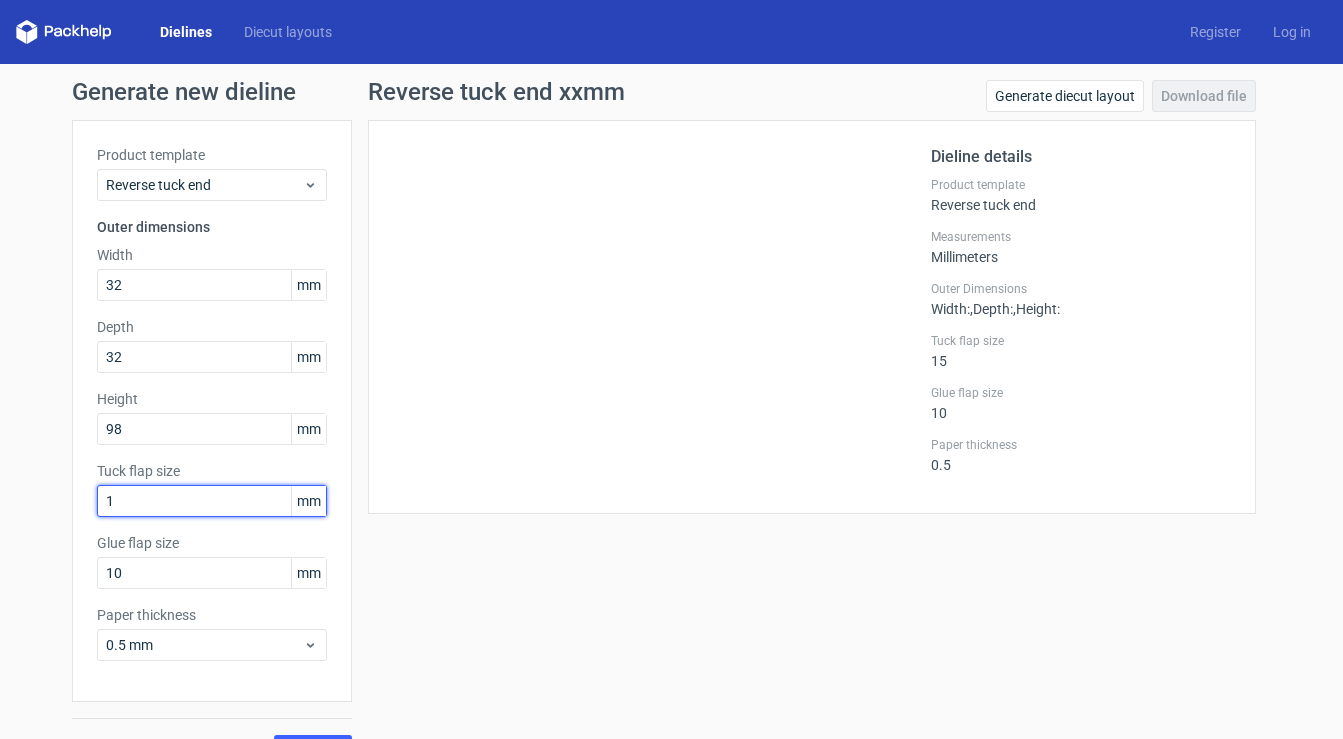 type on "10" 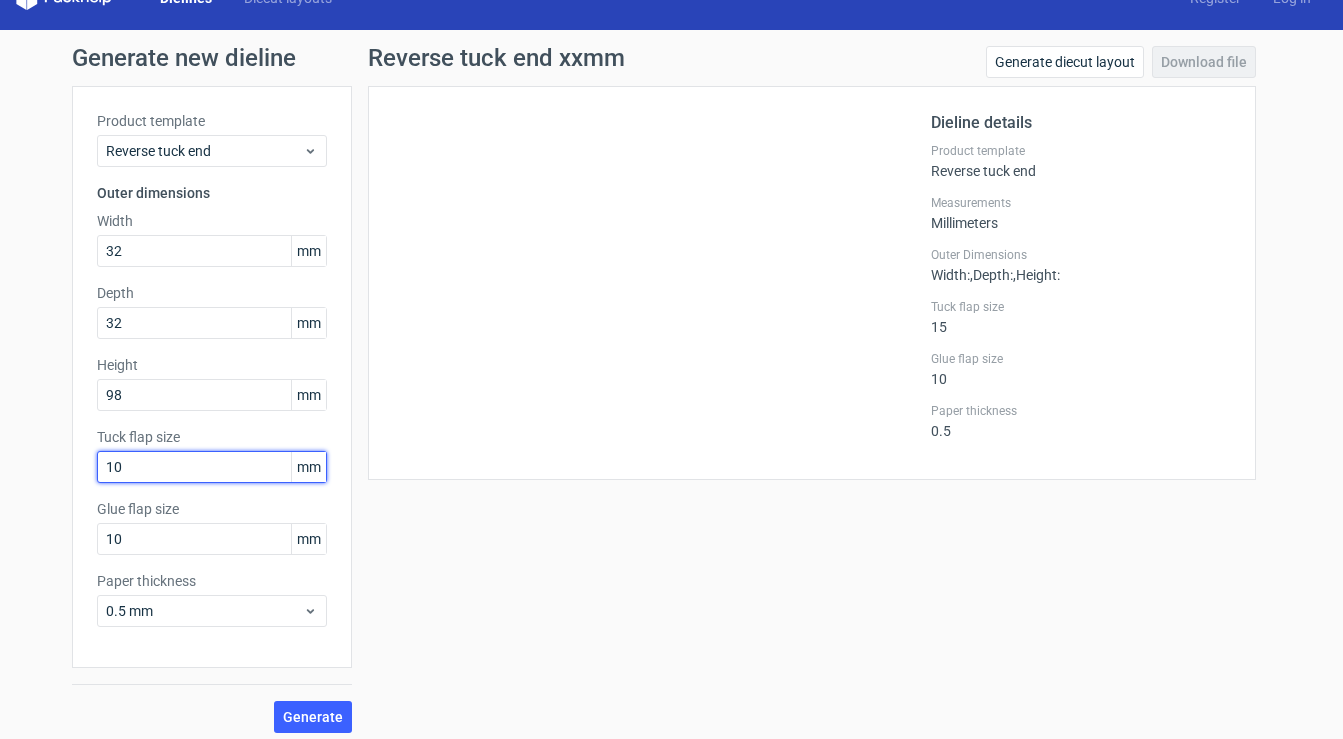 scroll, scrollTop: 44, scrollLeft: 0, axis: vertical 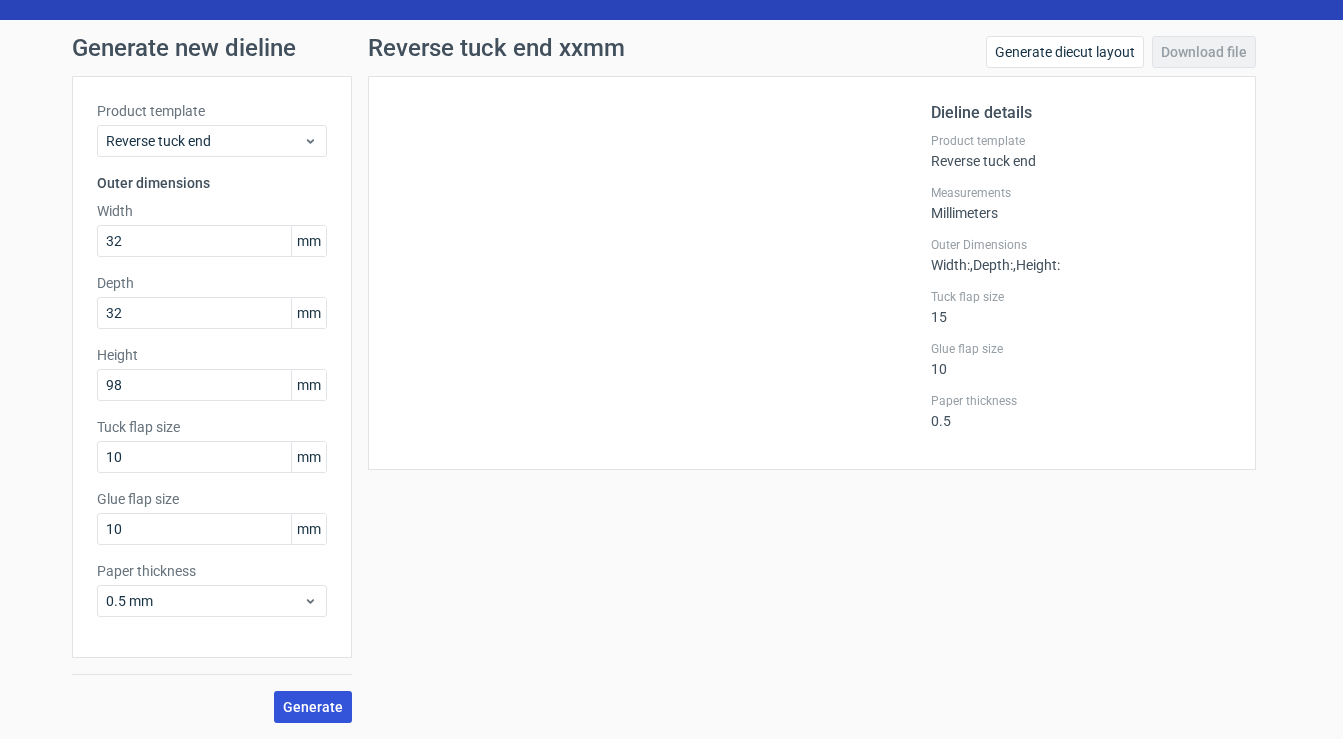 click on "Generate" at bounding box center [313, 707] 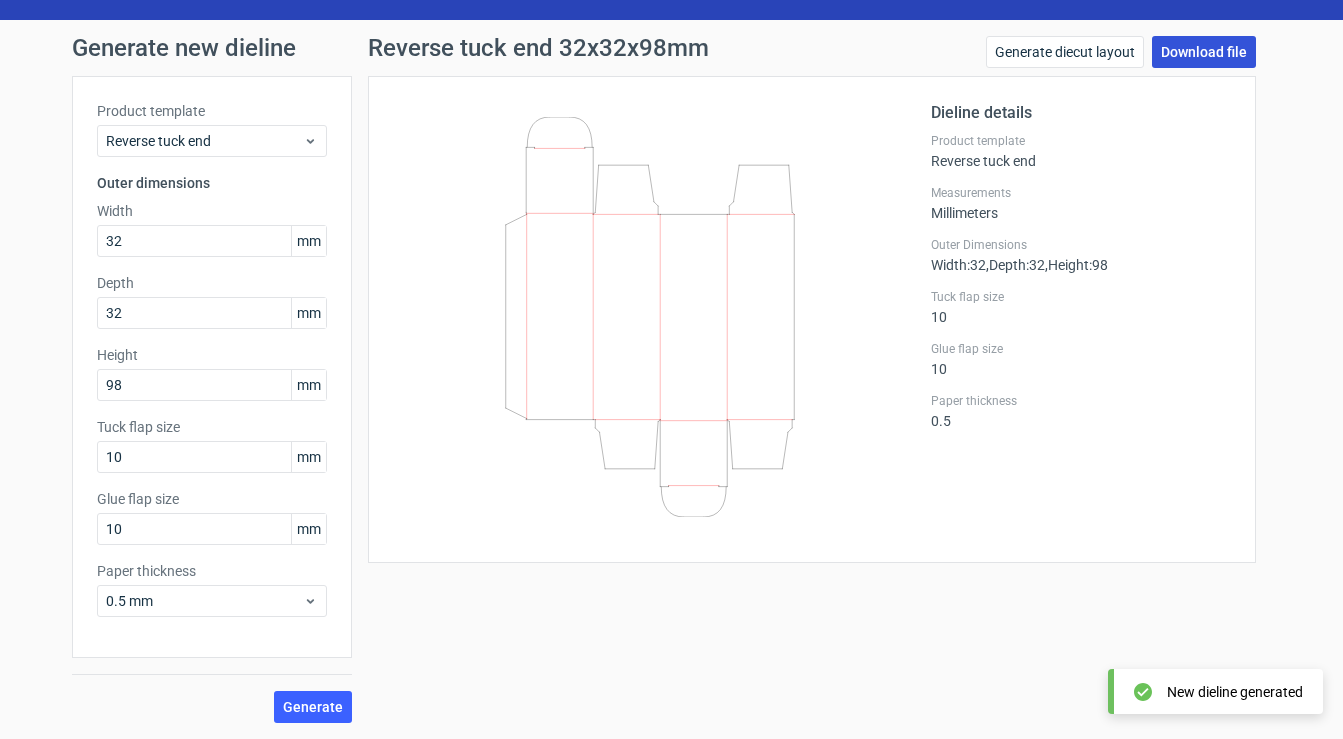 click on "Download file" at bounding box center (1204, 52) 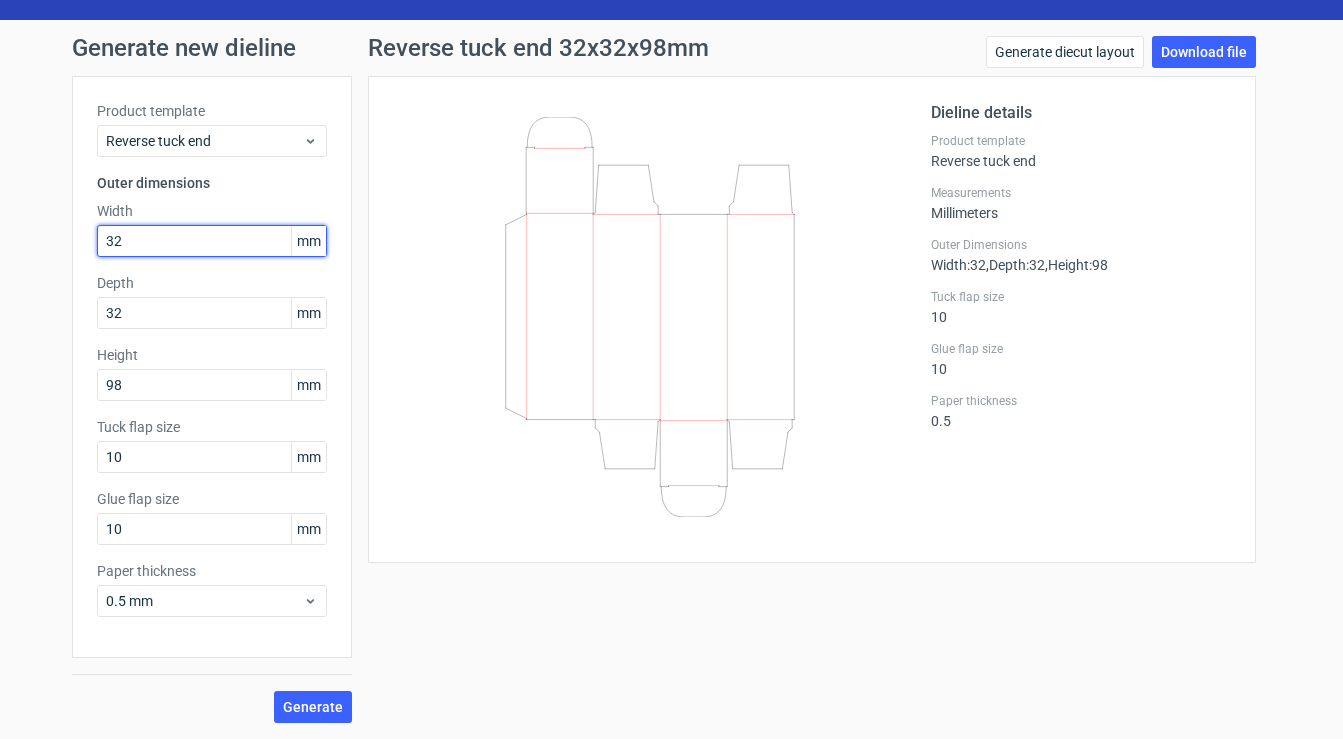 drag, startPoint x: 194, startPoint y: 234, endPoint x: -217, endPoint y: 249, distance: 411.27362 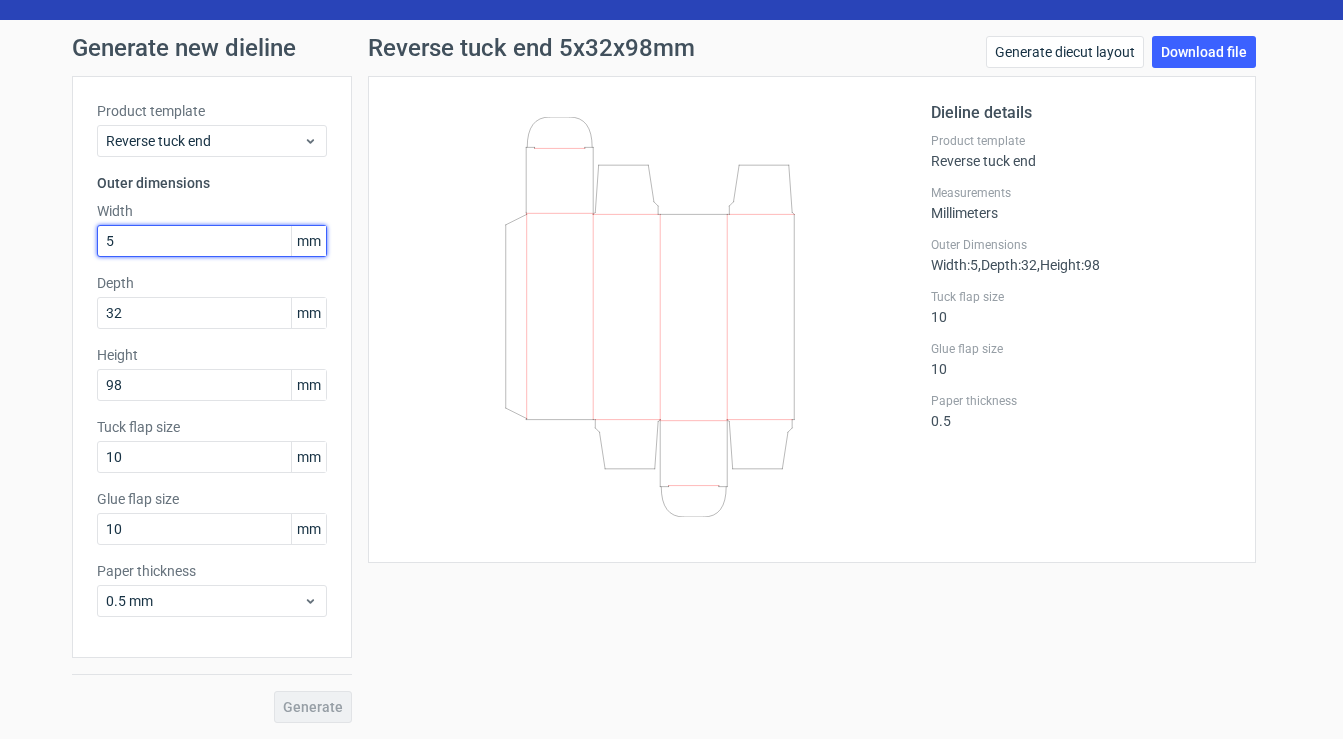 type on "50" 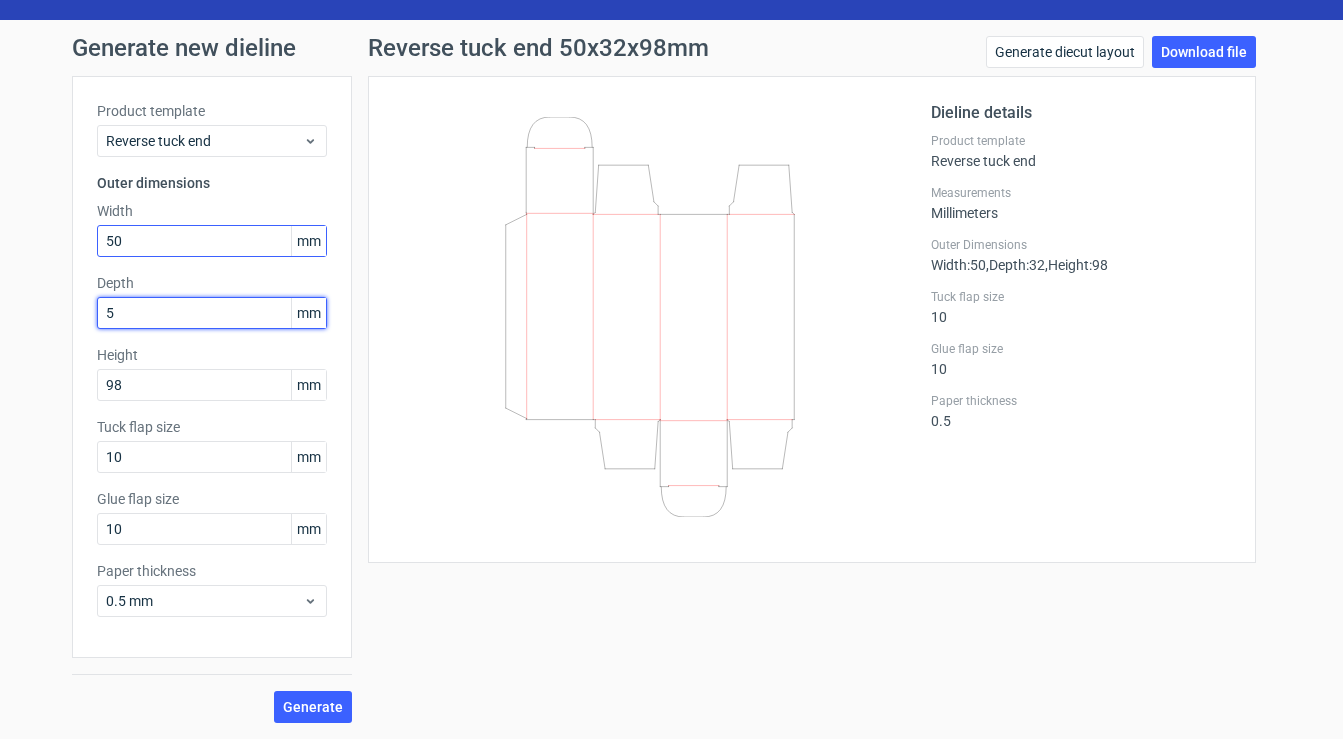 type on "50" 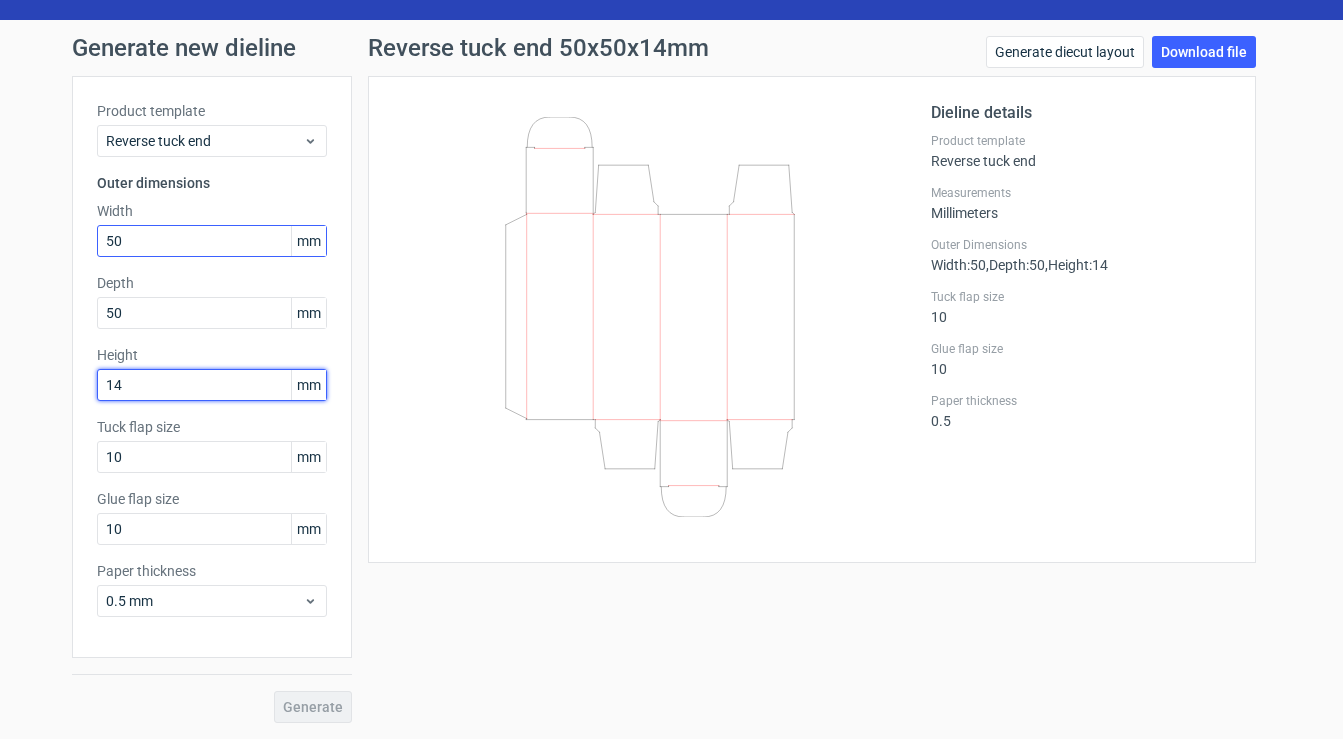 type on "145" 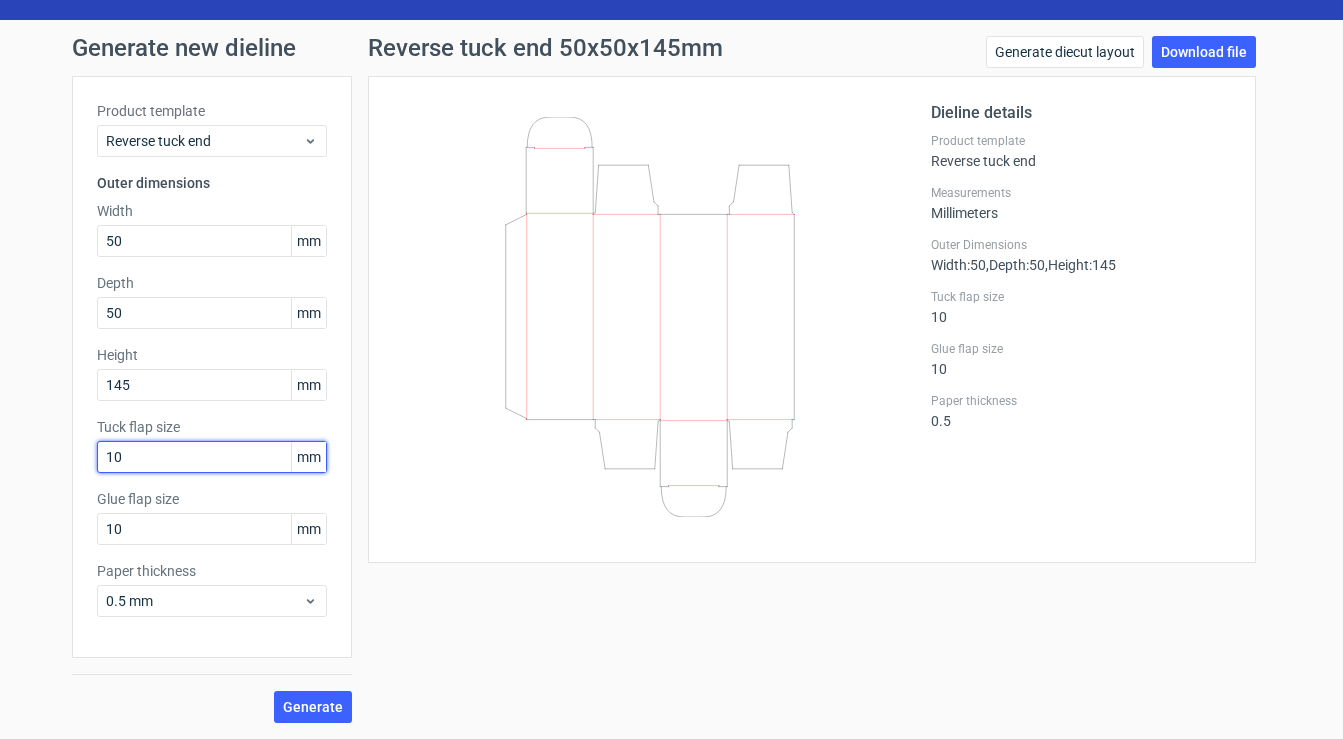 drag, startPoint x: 105, startPoint y: 457, endPoint x: -19, endPoint y: 460, distance: 124.036285 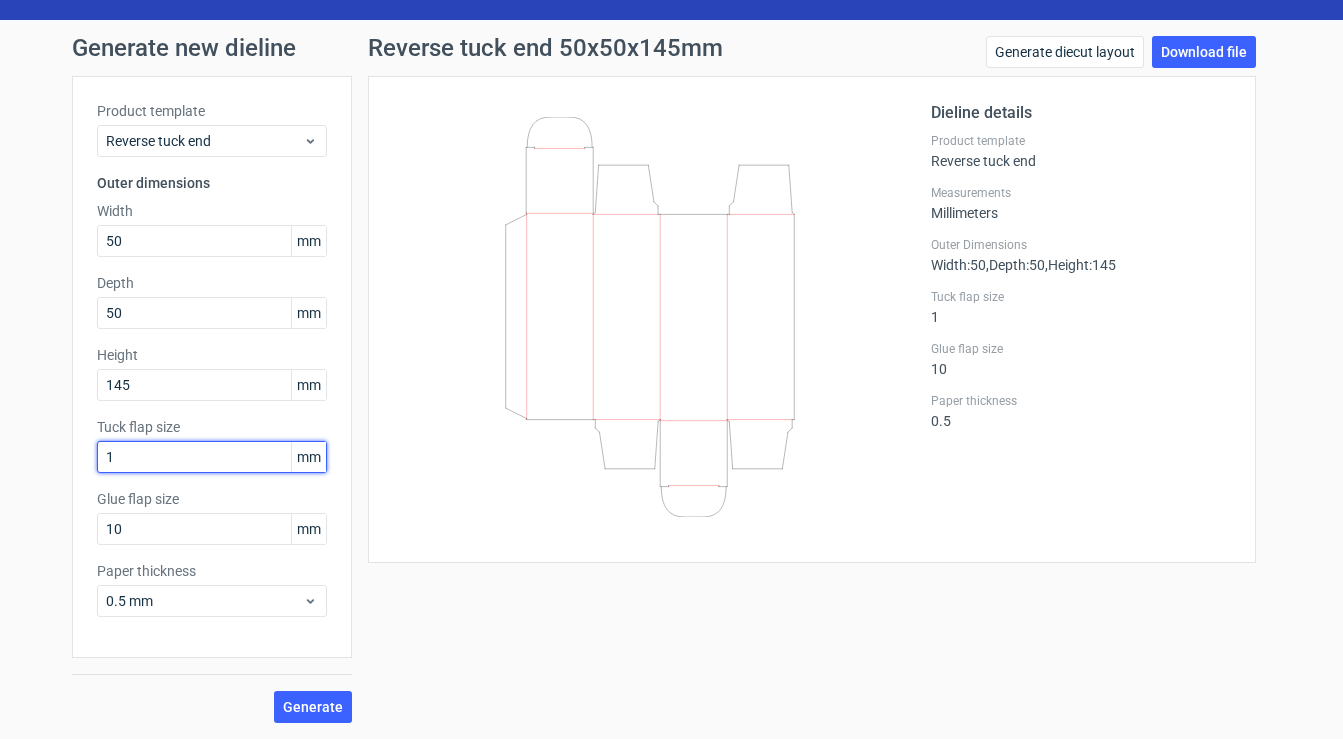 type on "15" 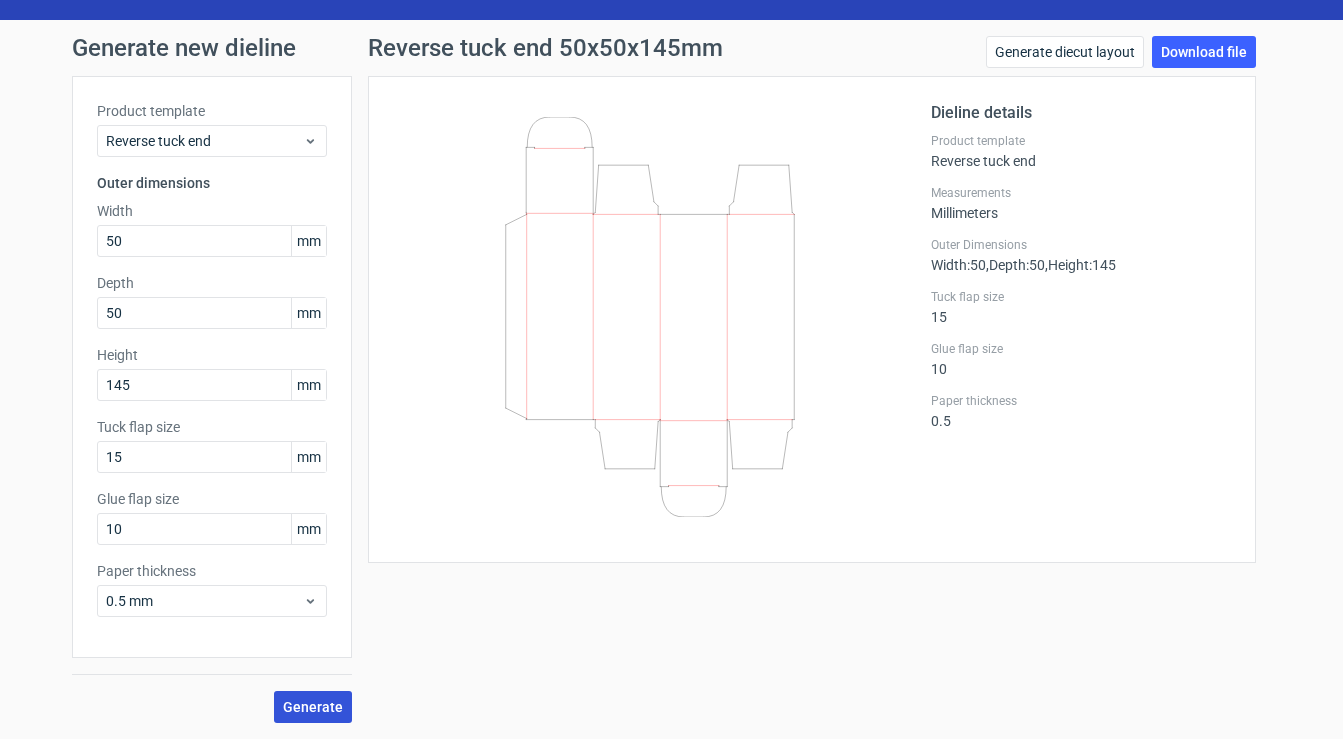 click on "Generate" at bounding box center (313, 707) 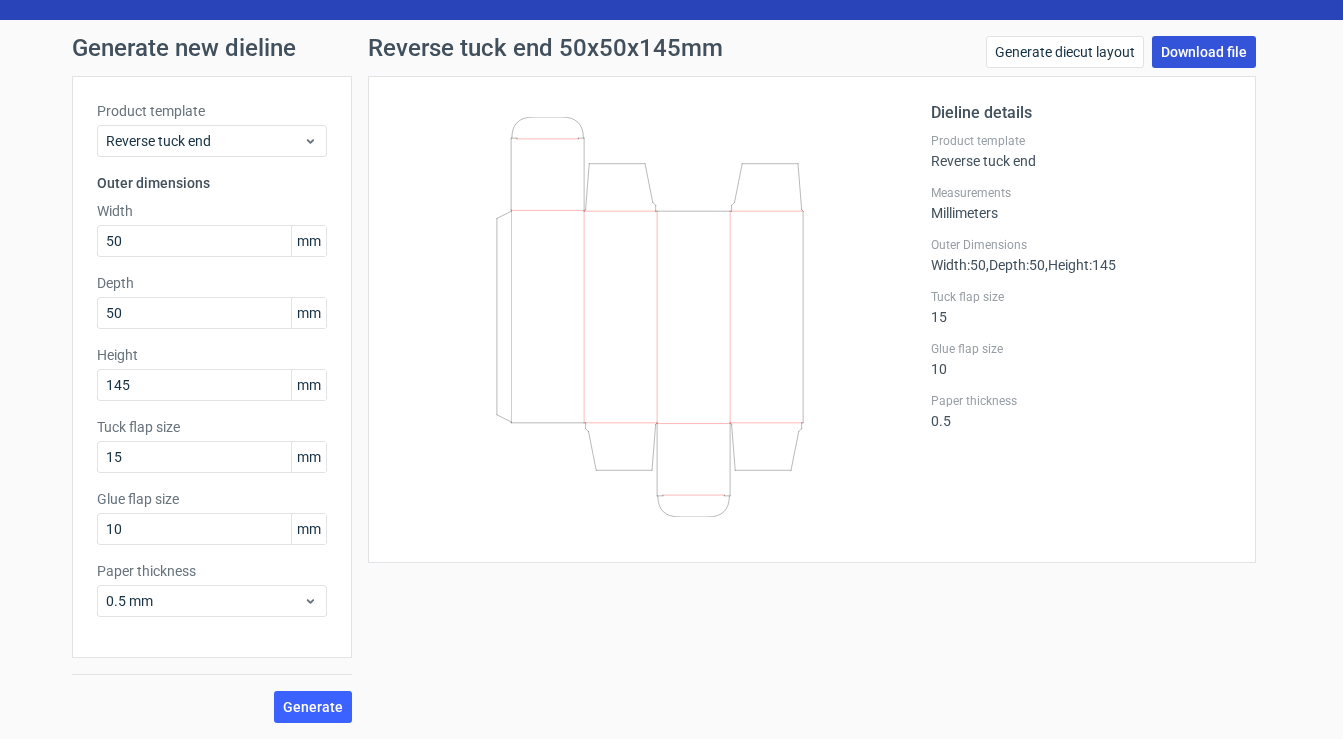click on "Download file" at bounding box center (1204, 52) 